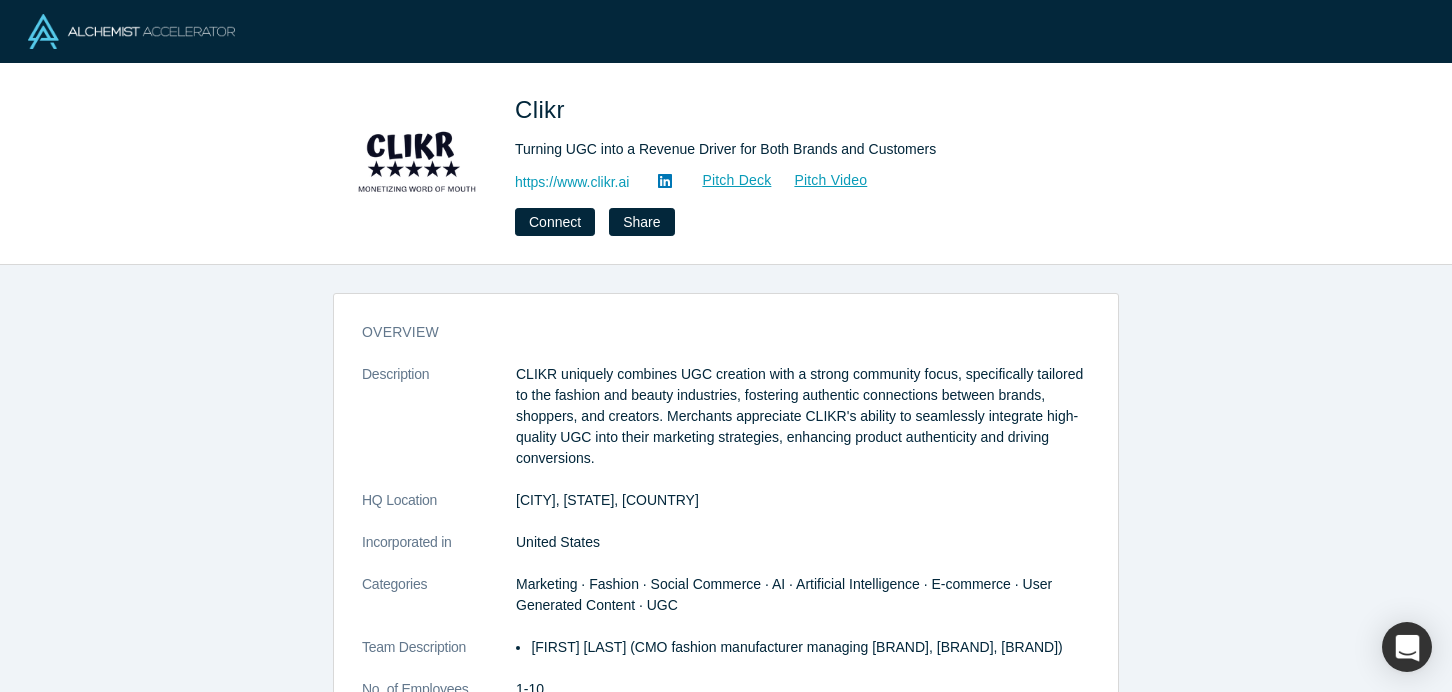 scroll, scrollTop: 0, scrollLeft: 0, axis: both 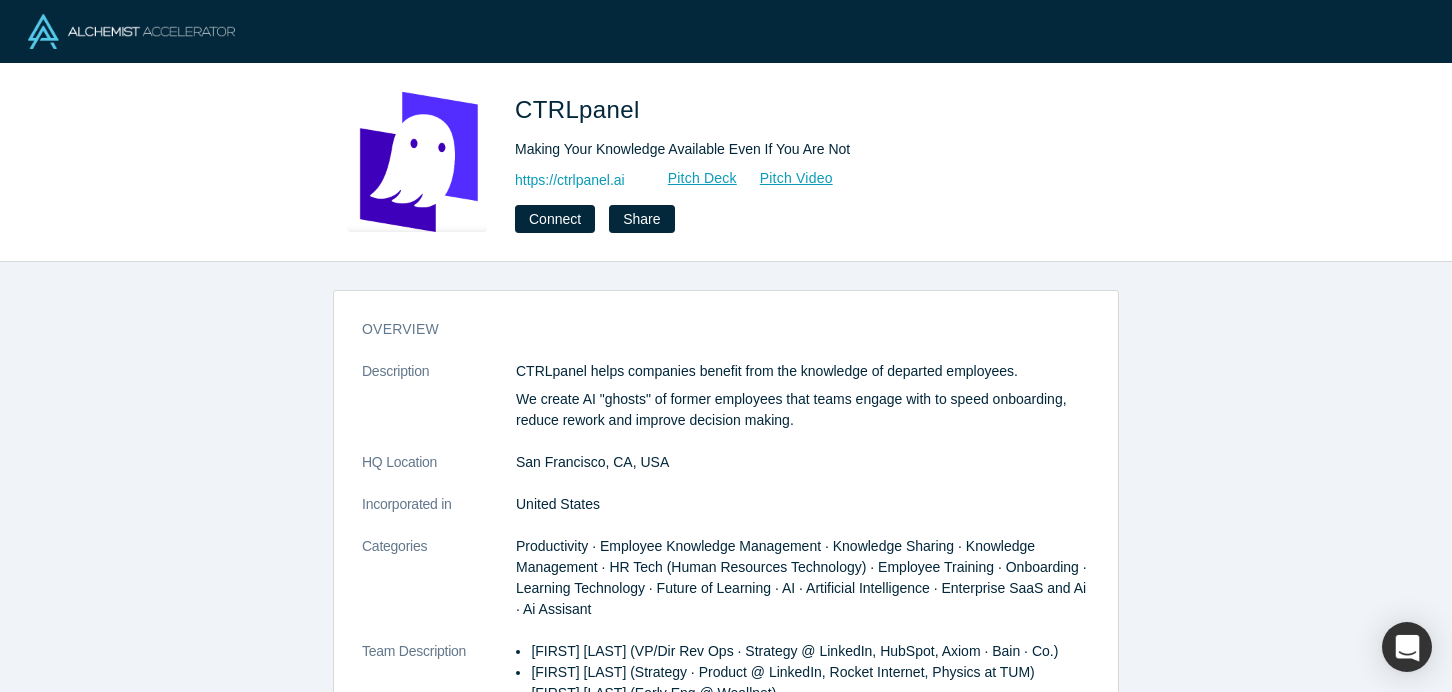 click on "CTRLpanel" at bounding box center (581, 109) 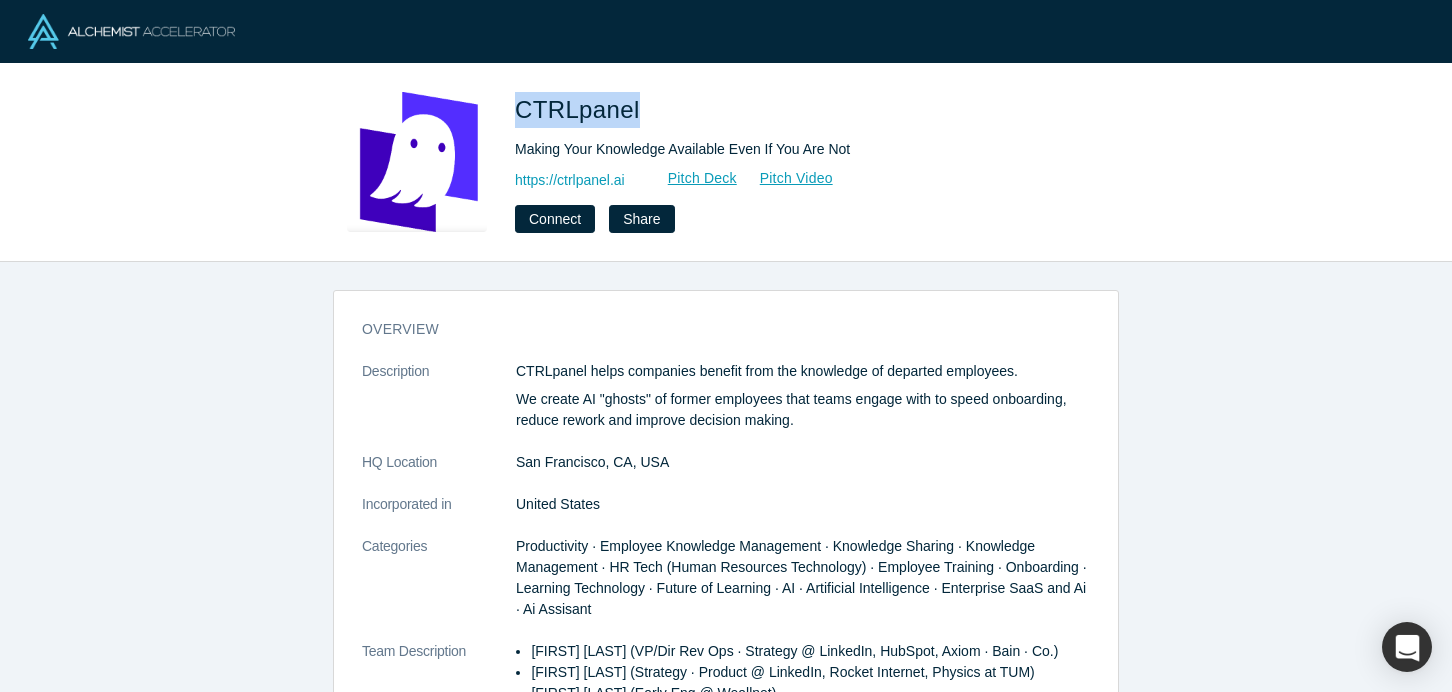 click on "CTRLpanel" at bounding box center [581, 109] 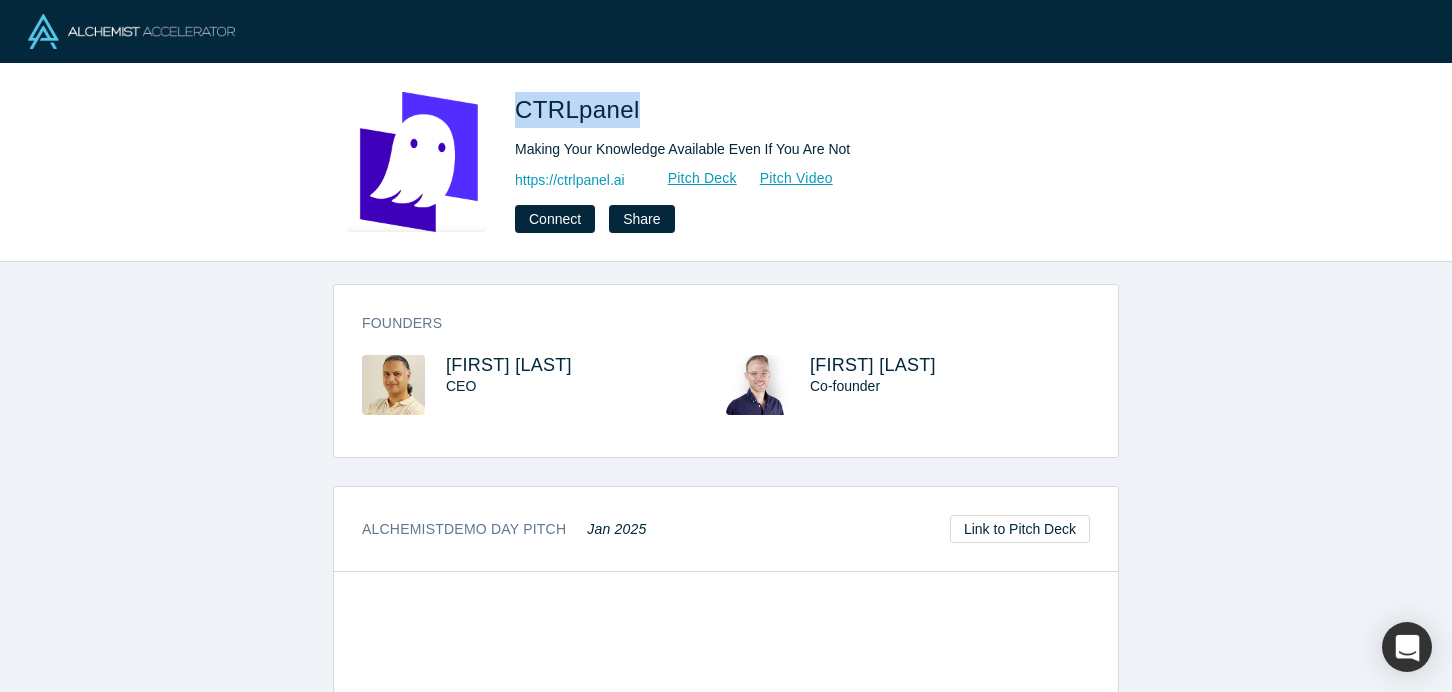 scroll, scrollTop: 651, scrollLeft: 0, axis: vertical 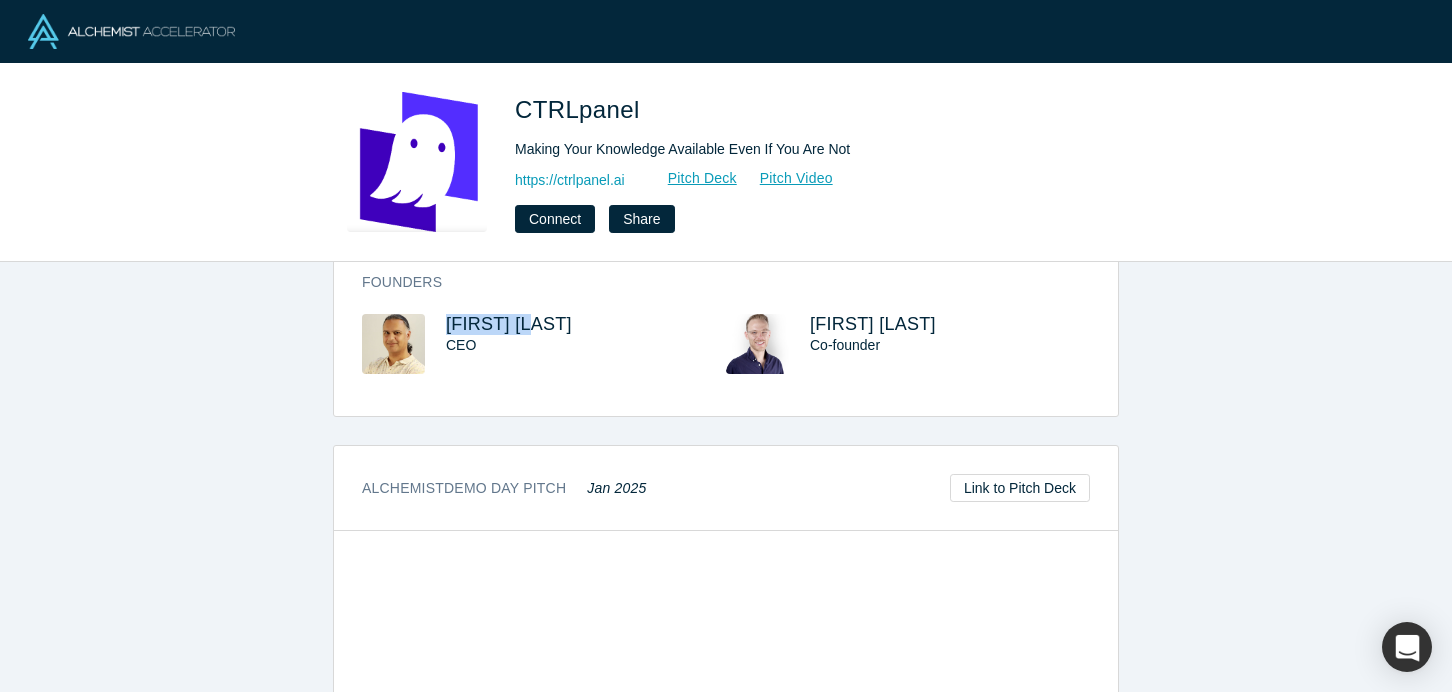 drag, startPoint x: 553, startPoint y: 318, endPoint x: 436, endPoint y: 318, distance: 117 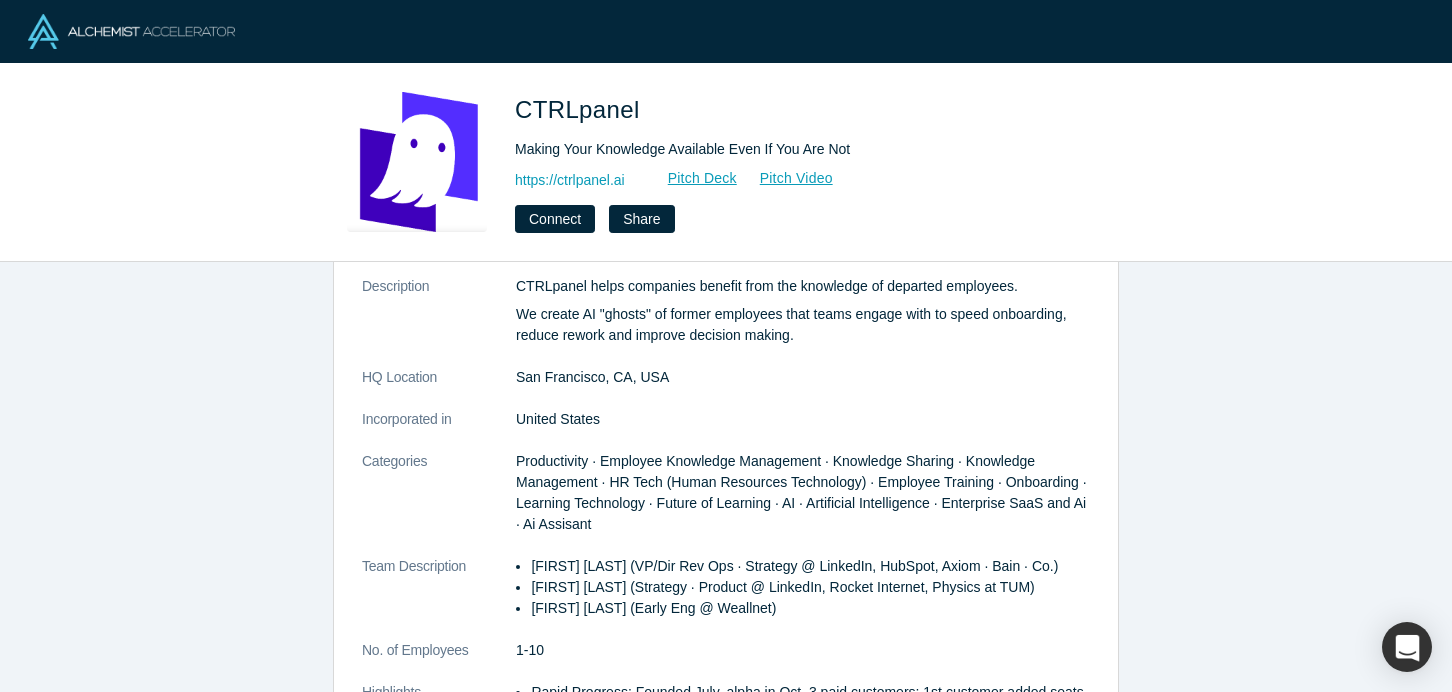 scroll, scrollTop: 101, scrollLeft: 0, axis: vertical 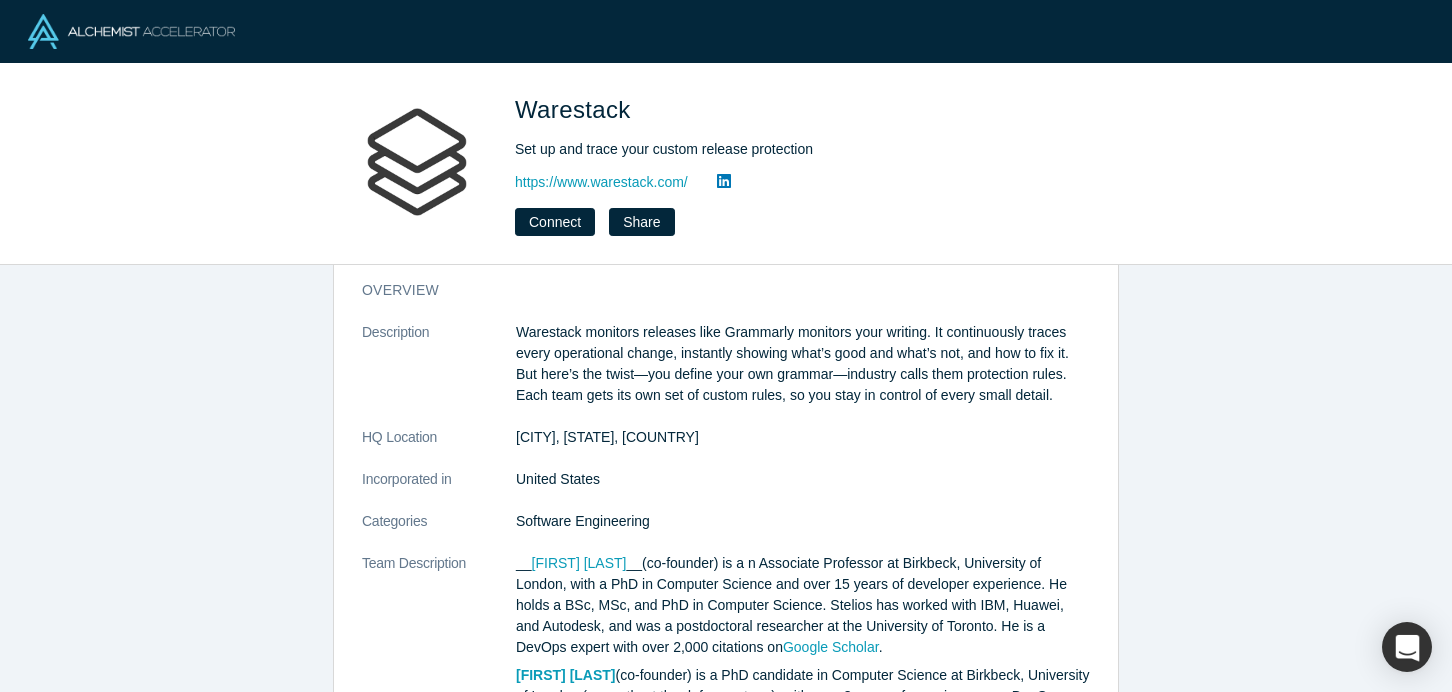 click on "Warestack monitors releases like Grammarly monitors your writing. It continuously traces every operational change, instantly showing what’s good and what’s not, and how to fix it. But here’s the twist—you define your own grammar—industry calls them protection rules. Each team gets its own set of custom rules, so you stay in control of every small detail." at bounding box center (803, 364) 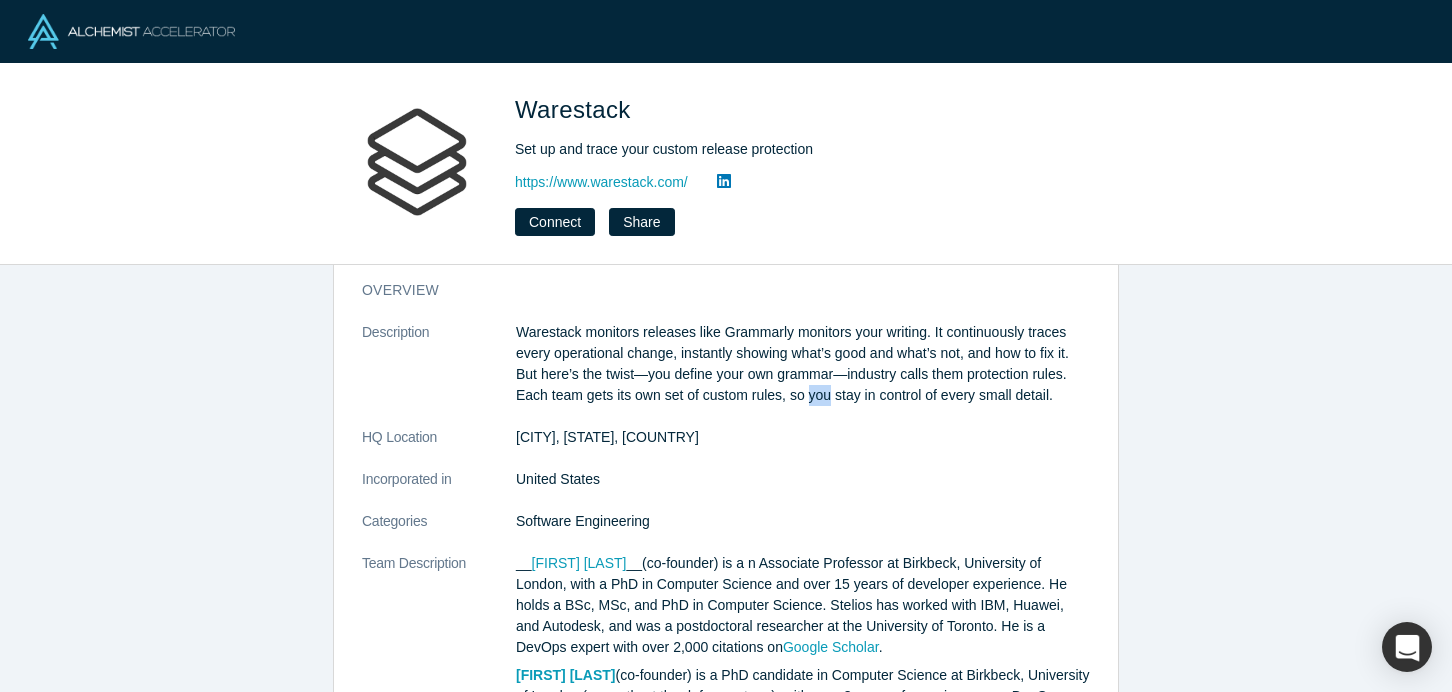 click on "Warestack monitors releases like Grammarly monitors your writing. It continuously traces every operational change, instantly showing what’s good and what’s not, and how to fix it. But here’s the twist—you define your own grammar—industry calls them protection rules. Each team gets its own set of custom rules, so you stay in control of every small detail." at bounding box center [803, 364] 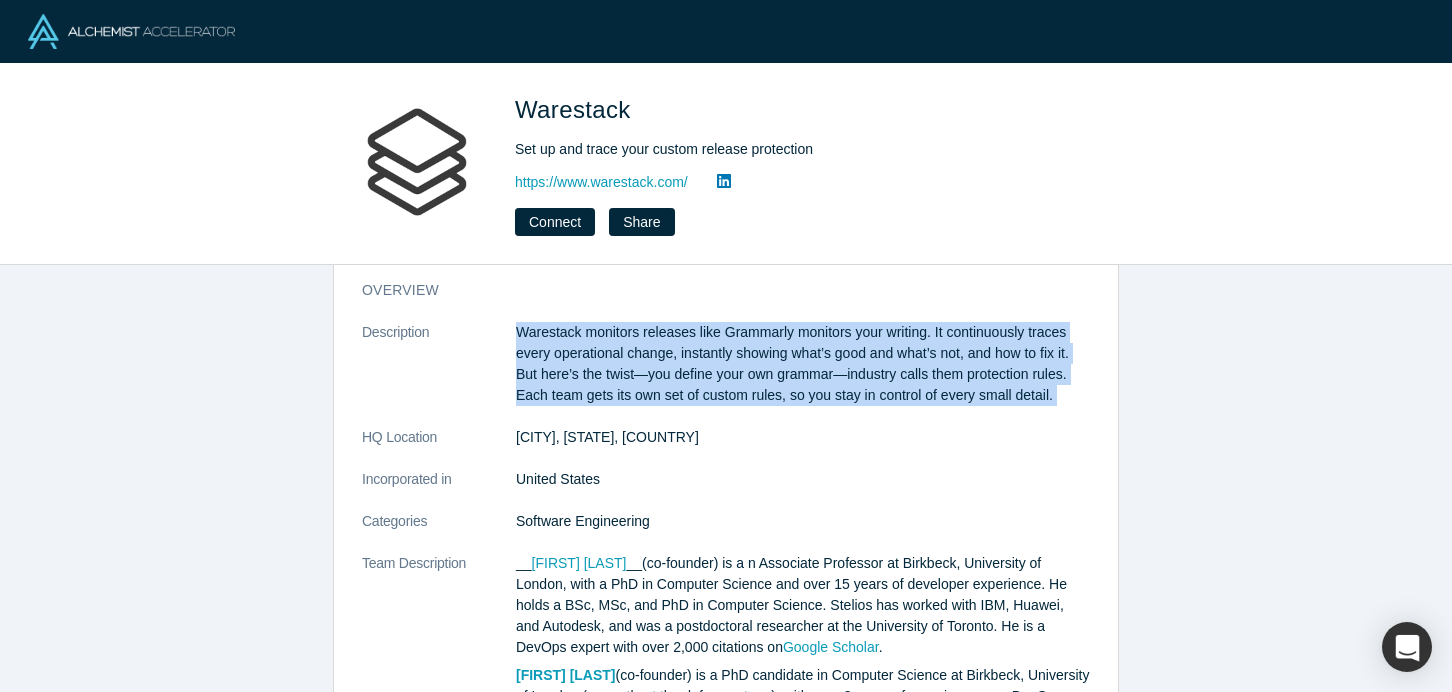 click on "Warestack monitors releases like Grammarly monitors your writing. It continuously traces every operational change, instantly showing what’s good and what’s not, and how to fix it. But here’s the twist—you define your own grammar—industry calls them protection rules. Each team gets its own set of custom rules, so you stay in control of every small detail." at bounding box center (803, 364) 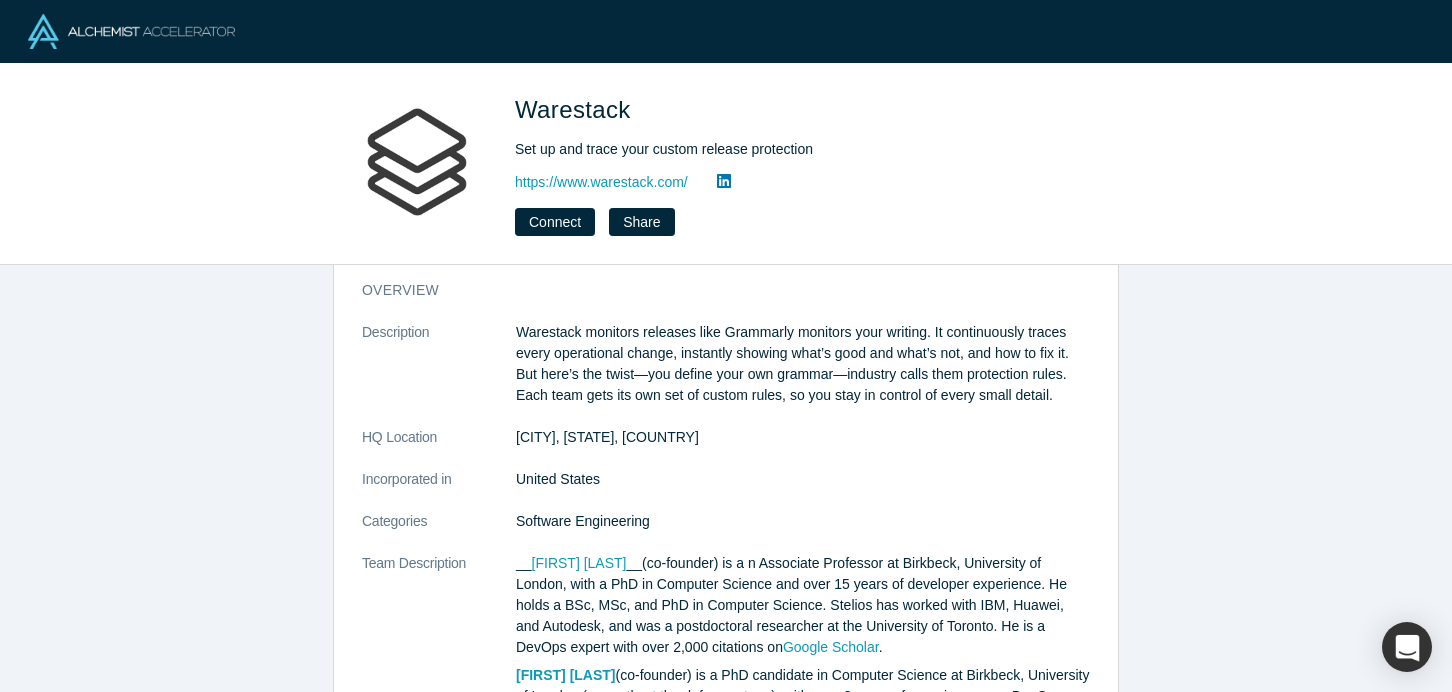 click on "Warestack monitors releases like Grammarly monitors your writing. It continuously traces every operational change, instantly showing what’s good and what’s not, and how to fix it. But here’s the twist—you define your own grammar—industry calls them protection rules. Each team gets its own set of custom rules, so you stay in control of every small detail." at bounding box center [803, 364] 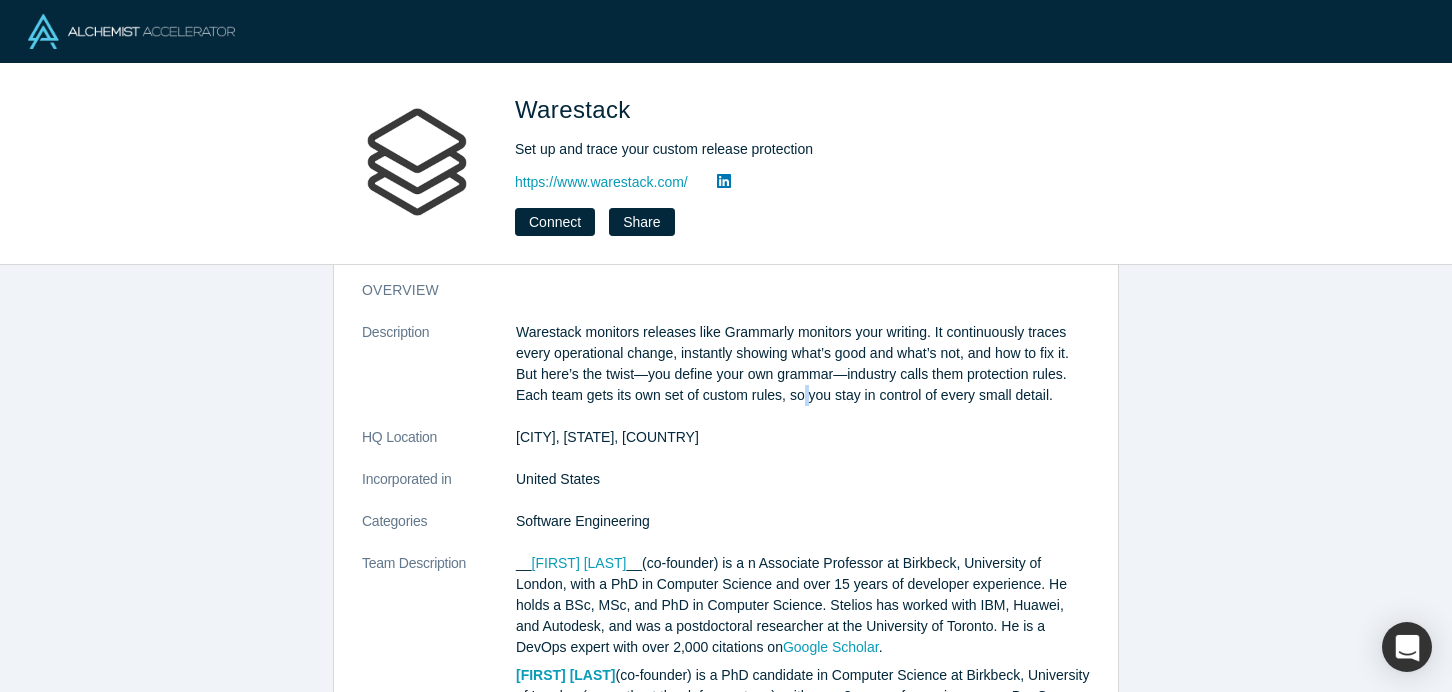 click on "Warestack monitors releases like Grammarly monitors your writing. It continuously traces every operational change, instantly showing what’s good and what’s not, and how to fix it. But here’s the twist—you define your own grammar—industry calls them protection rules. Each team gets its own set of custom rules, so you stay in control of every small detail." at bounding box center (803, 364) 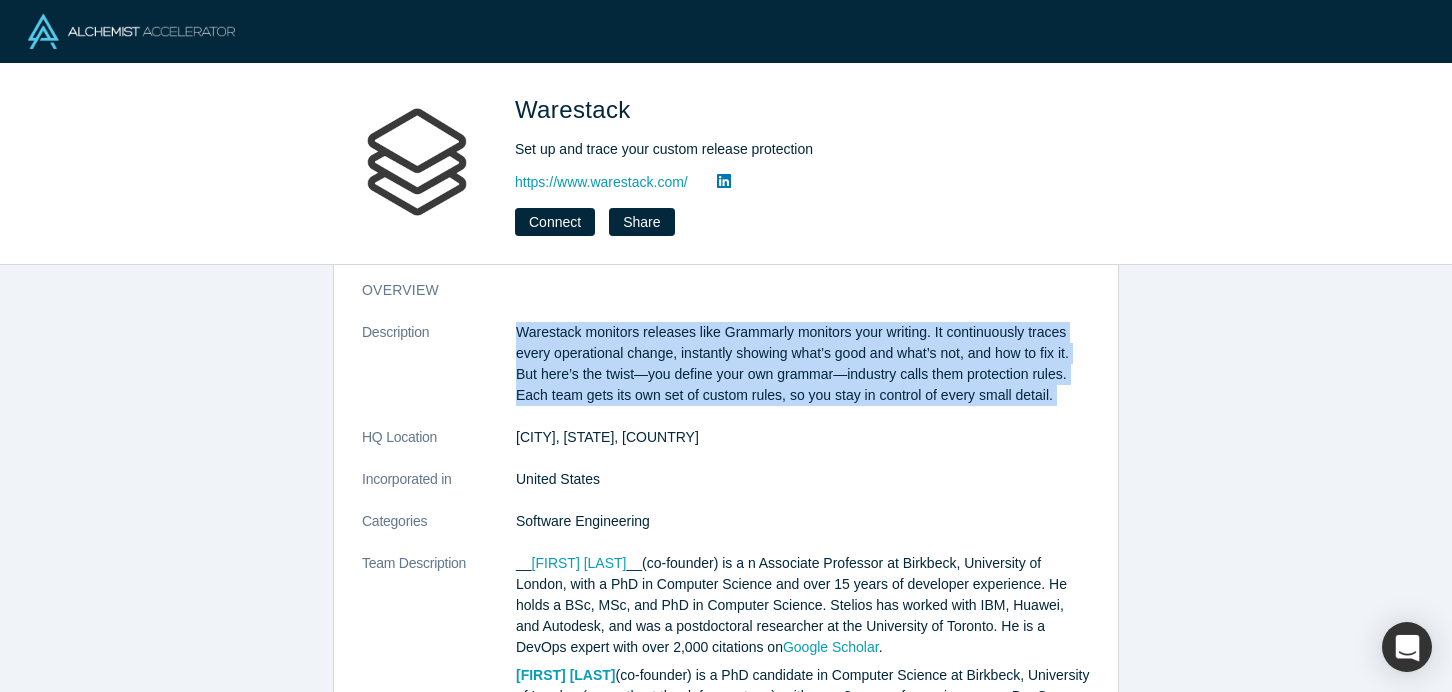 click on "Warestack monitors releases like Grammarly monitors your writing. It continuously traces every operational change, instantly showing what’s good and what’s not, and how to fix it. But here’s the twist—you define your own grammar—industry calls them protection rules. Each team gets its own set of custom rules, so you stay in control of every small detail." at bounding box center [803, 364] 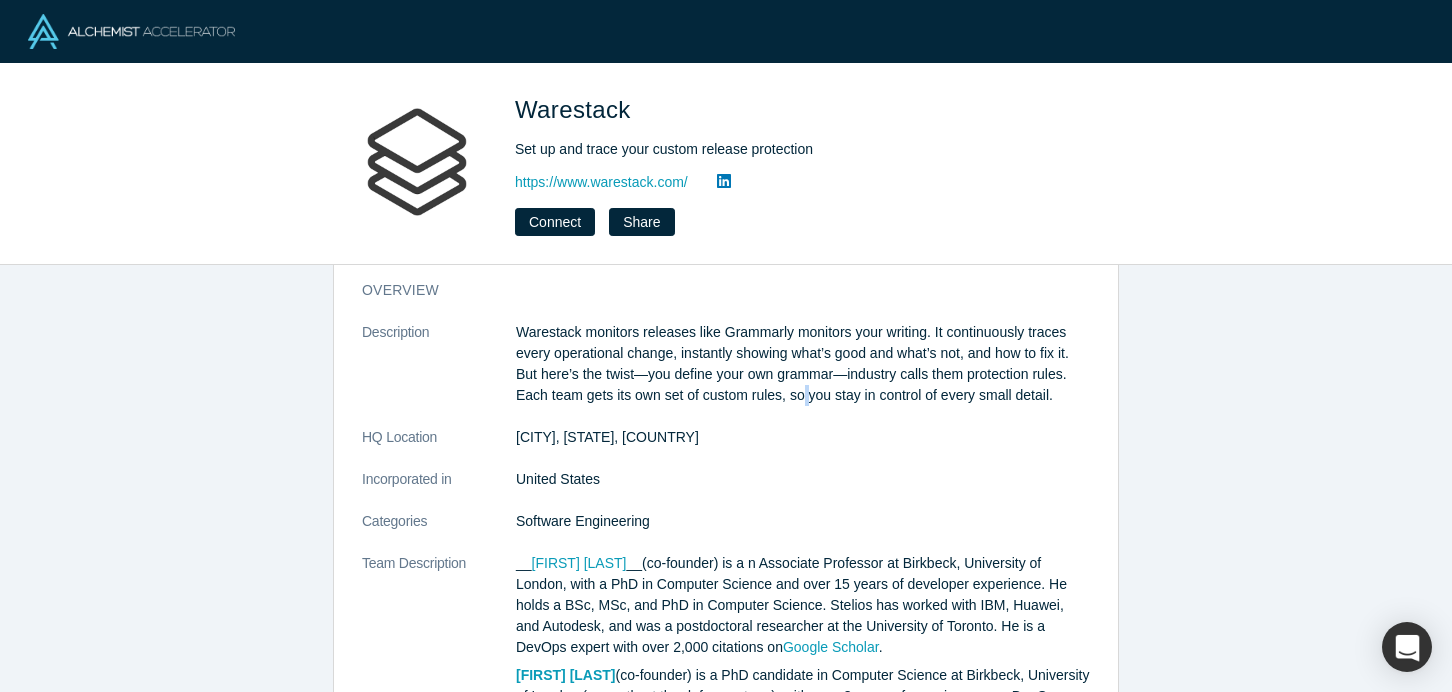 click on "Warestack monitors releases like Grammarly monitors your writing. It continuously traces every operational change, instantly showing what’s good and what’s not, and how to fix it. But here’s the twist—you define your own grammar—industry calls them protection rules. Each team gets its own set of custom rules, so you stay in control of every small detail." at bounding box center (803, 364) 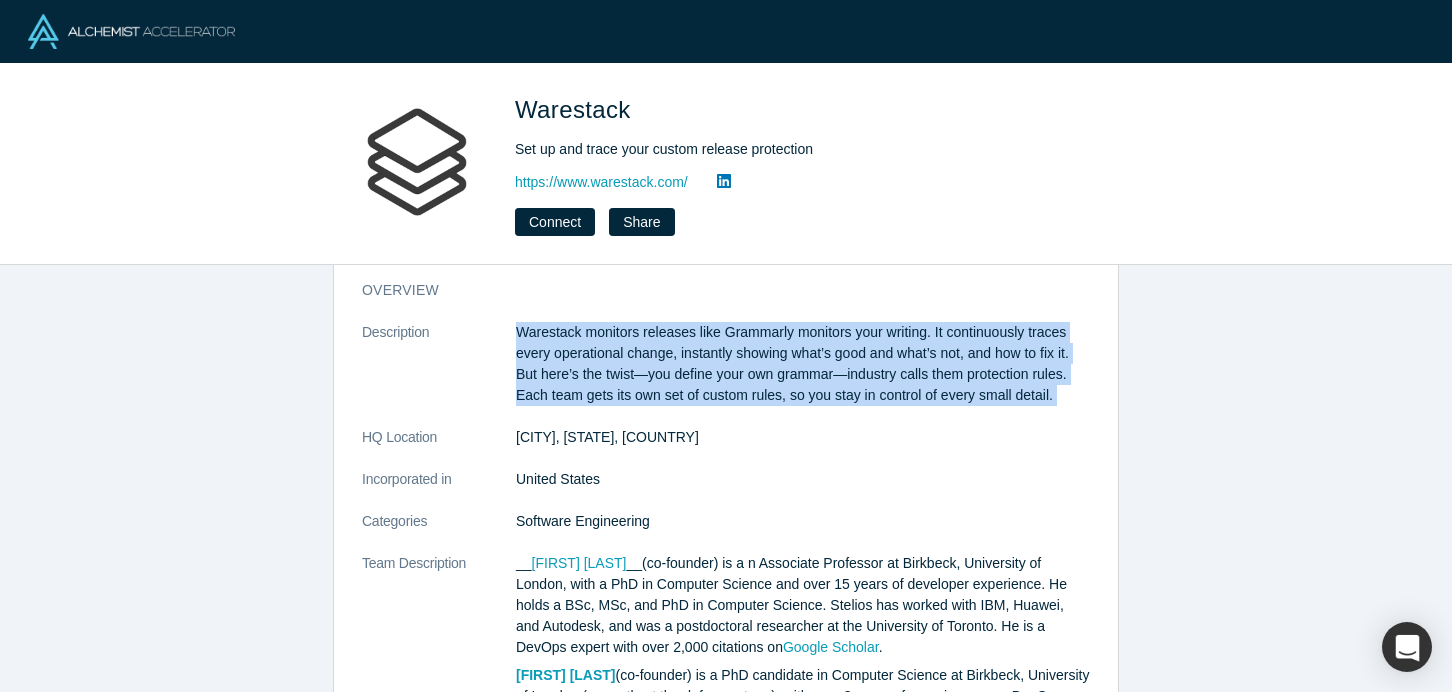 click on "Warestack monitors releases like Grammarly monitors your writing. It continuously traces every operational change, instantly showing what’s good and what’s not, and how to fix it. But here’s the twist—you define your own grammar—industry calls them protection rules. Each team gets its own set of custom rules, so you stay in control of every small detail." at bounding box center (803, 364) 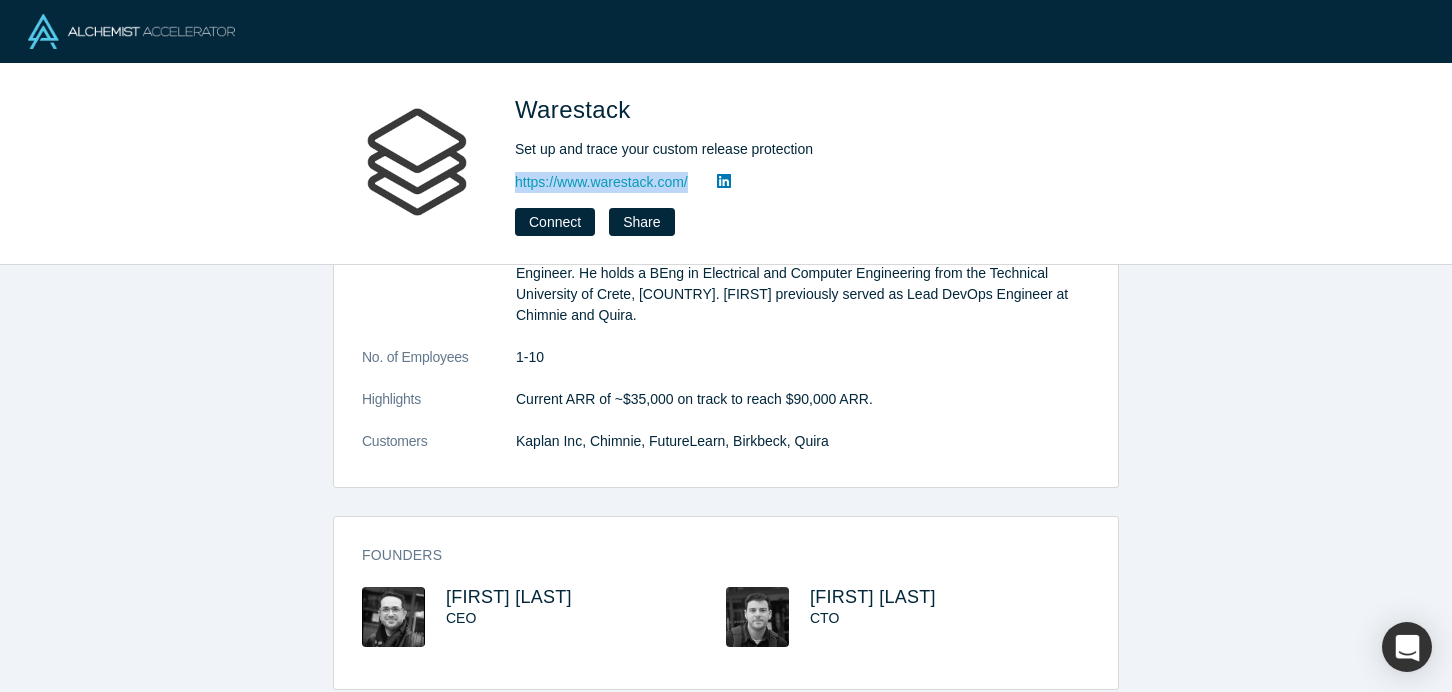 scroll, scrollTop: 512, scrollLeft: 0, axis: vertical 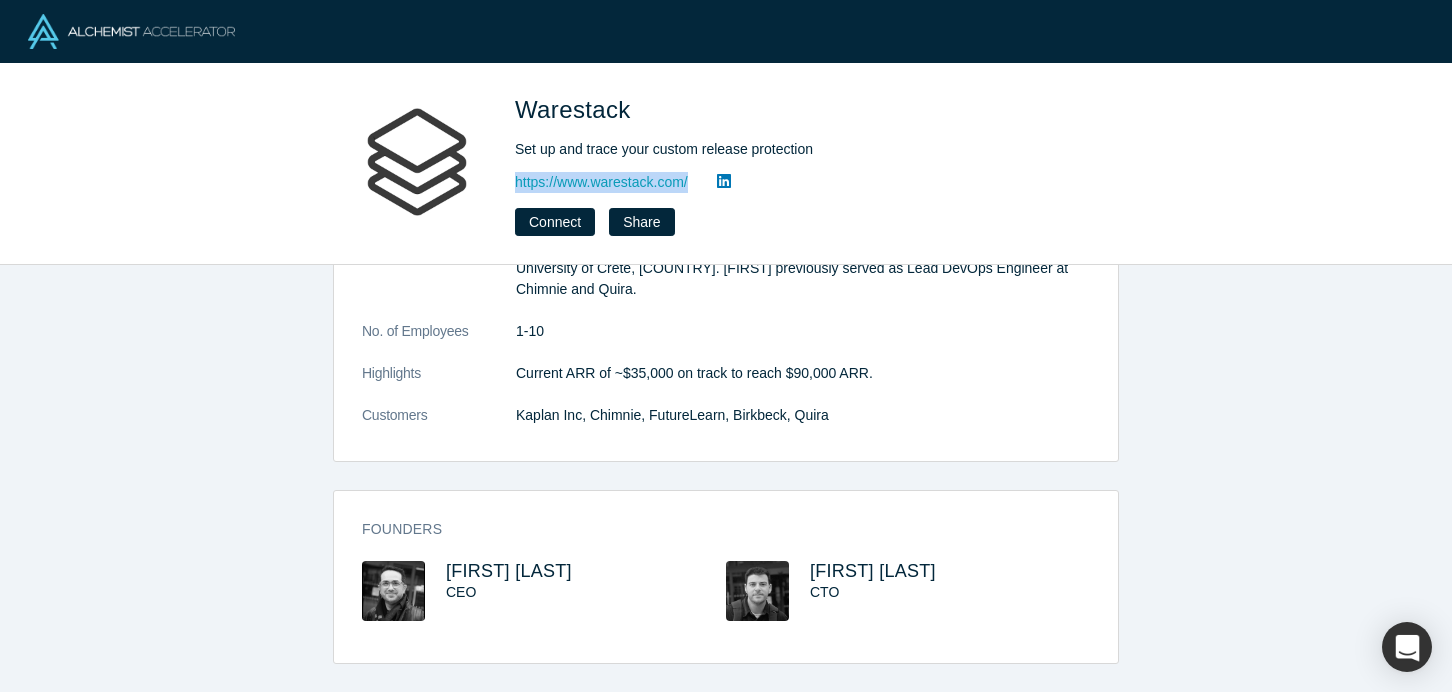 drag, startPoint x: 598, startPoint y: 572, endPoint x: 440, endPoint y: 570, distance: 158.01266 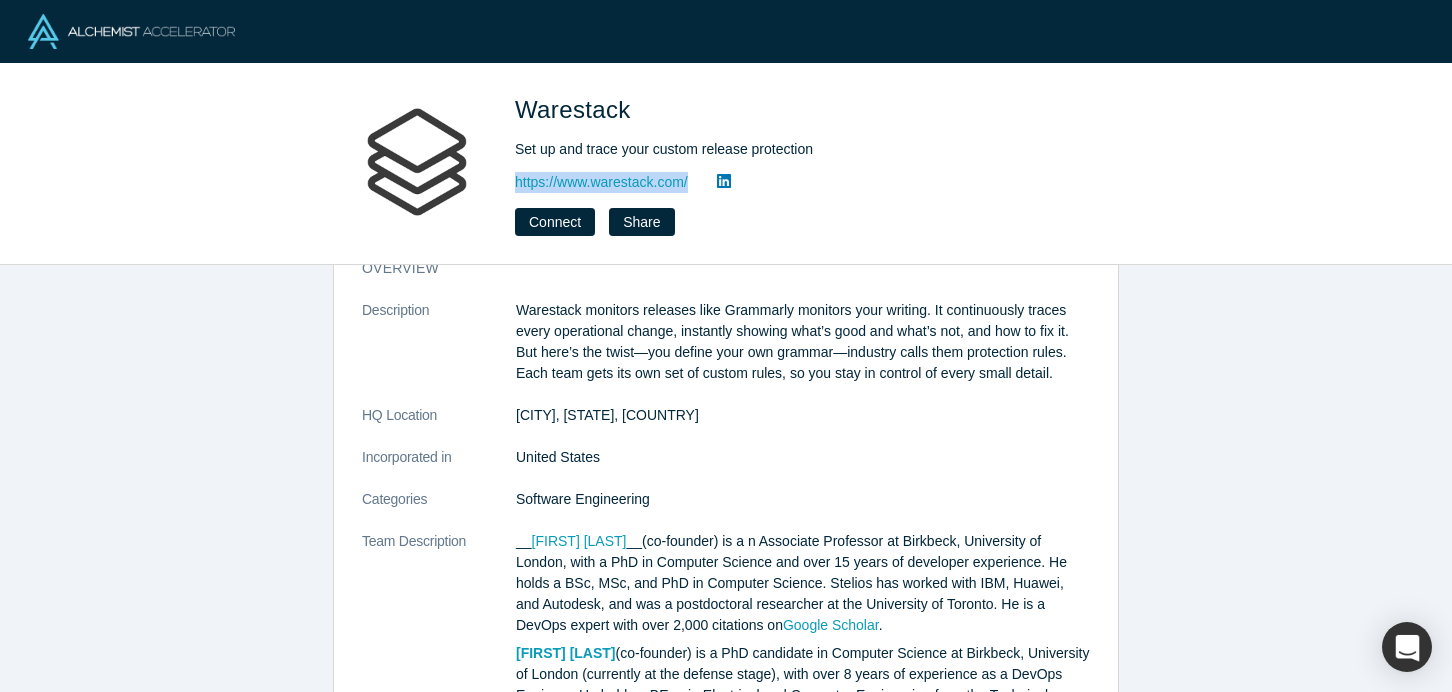 scroll, scrollTop: 53, scrollLeft: 0, axis: vertical 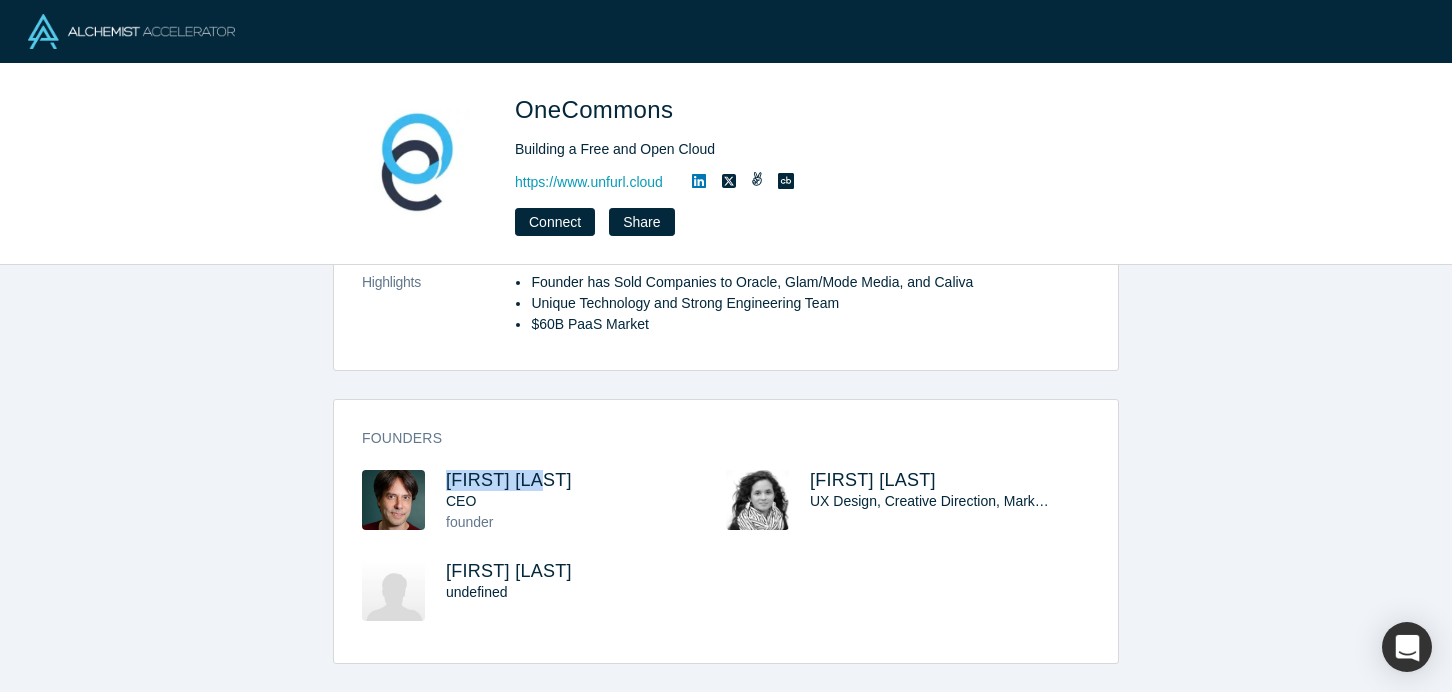 drag, startPoint x: 572, startPoint y: 483, endPoint x: 441, endPoint y: 481, distance: 131.01526 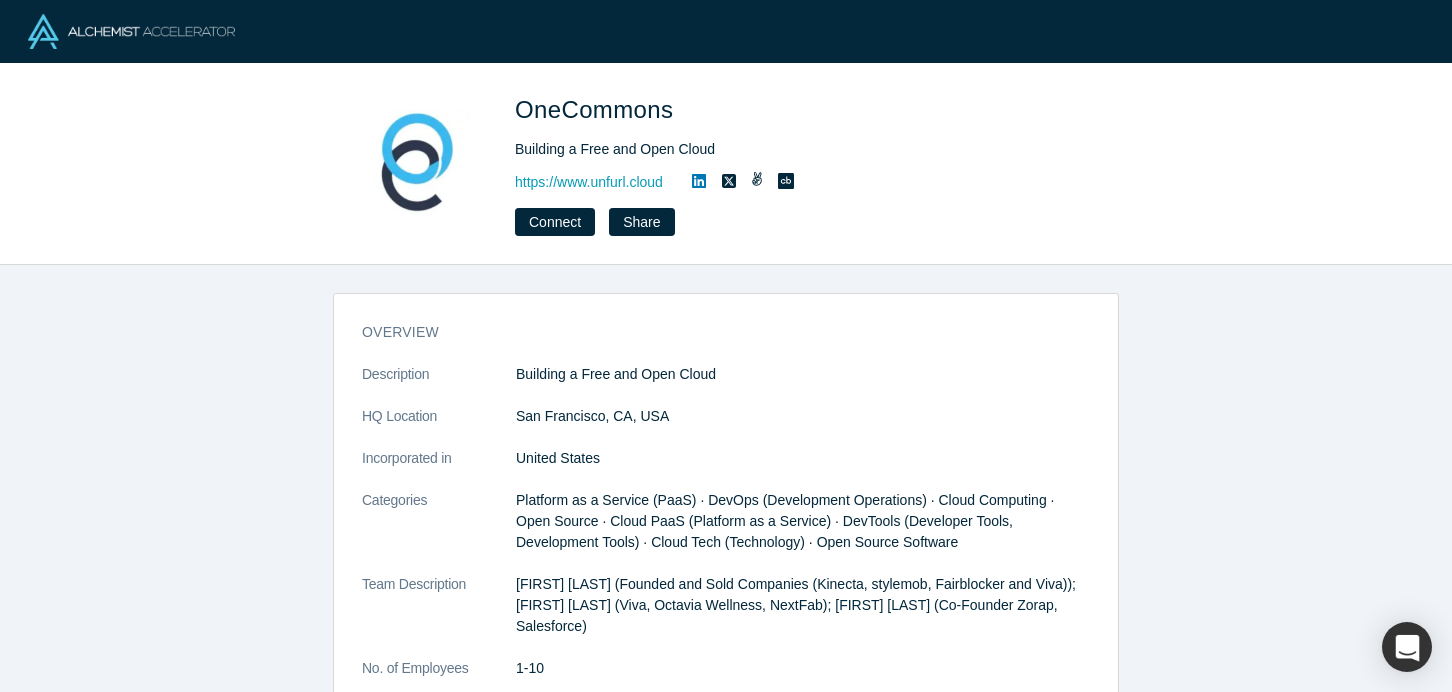 scroll, scrollTop: 7, scrollLeft: 0, axis: vertical 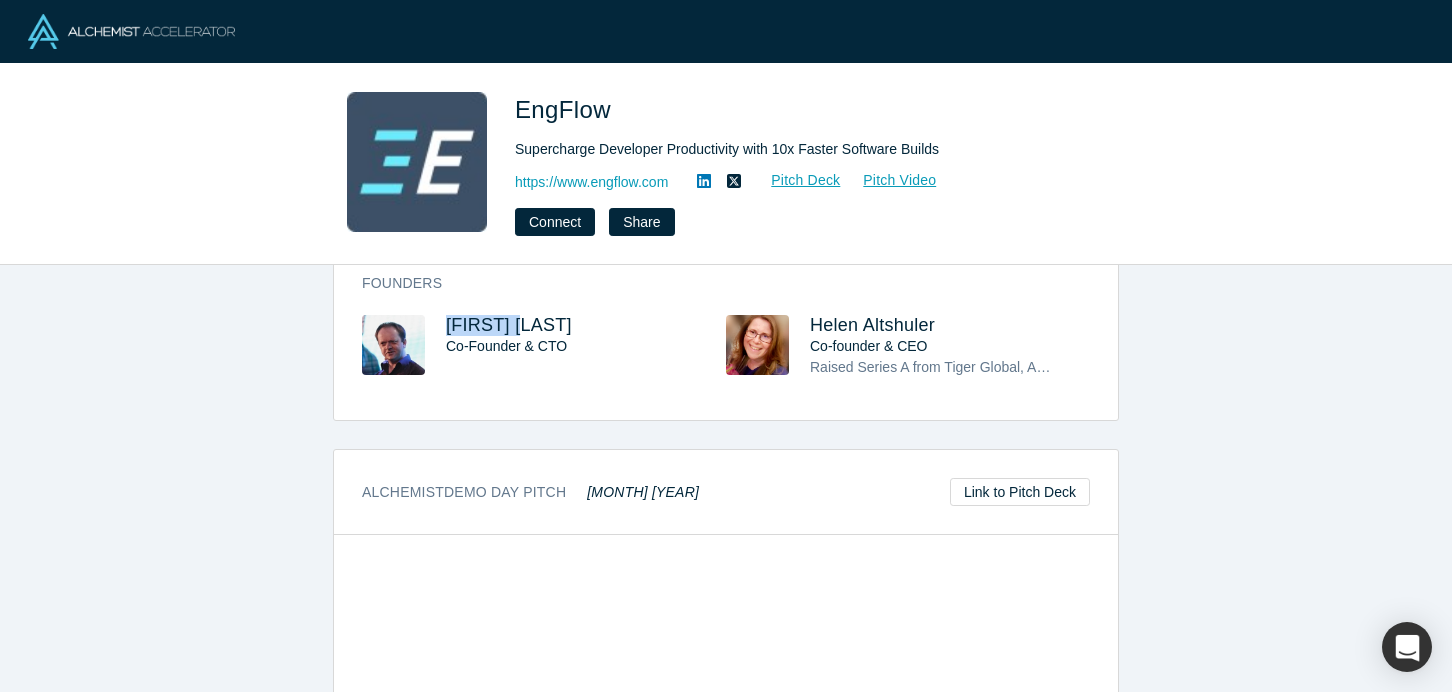 drag, startPoint x: 548, startPoint y: 345, endPoint x: 442, endPoint y: 345, distance: 106 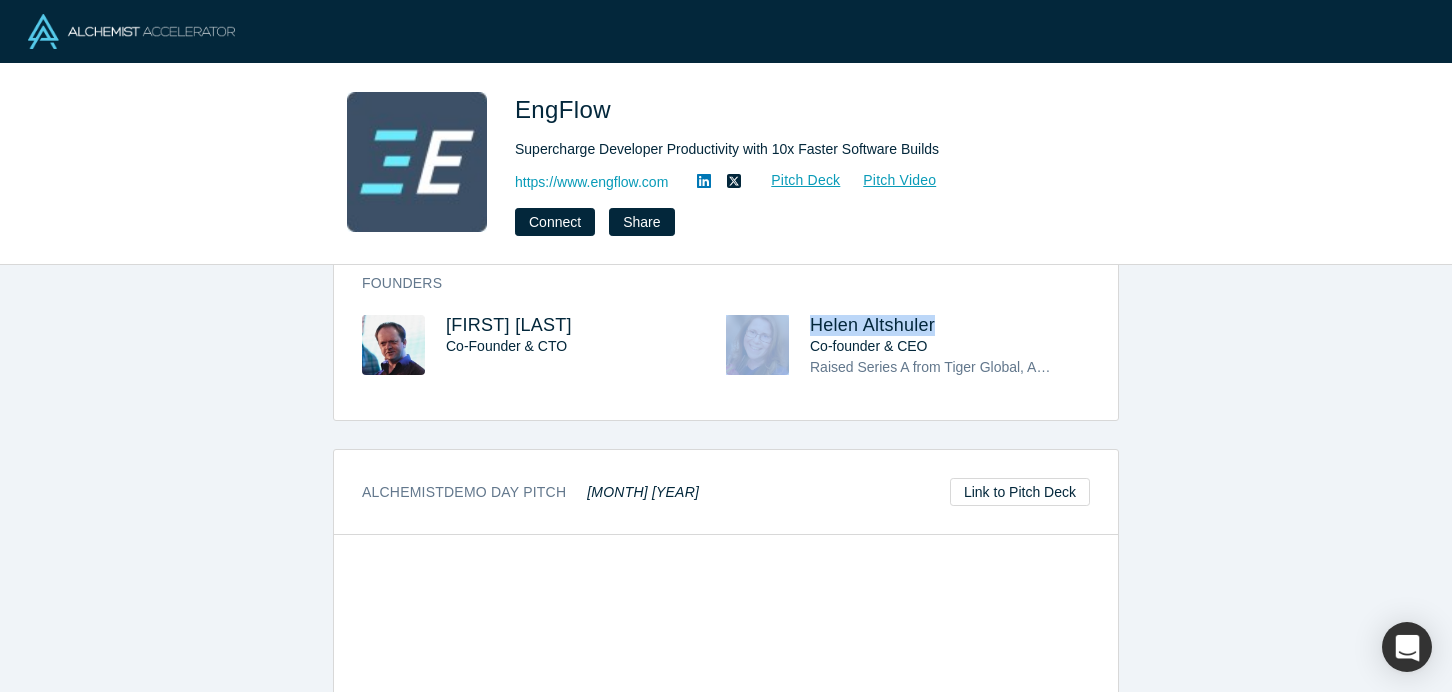 drag, startPoint x: 980, startPoint y: 355, endPoint x: 786, endPoint y: 353, distance: 194.01031 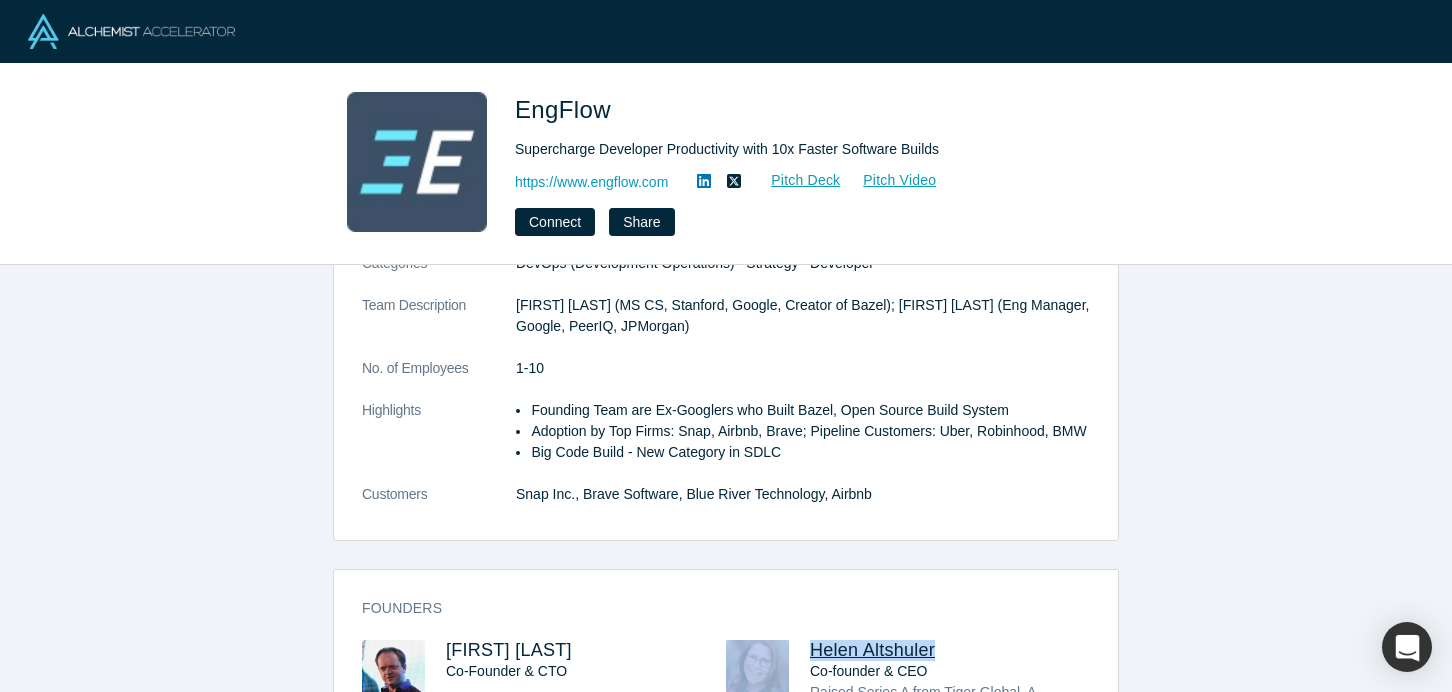 scroll, scrollTop: 0, scrollLeft: 0, axis: both 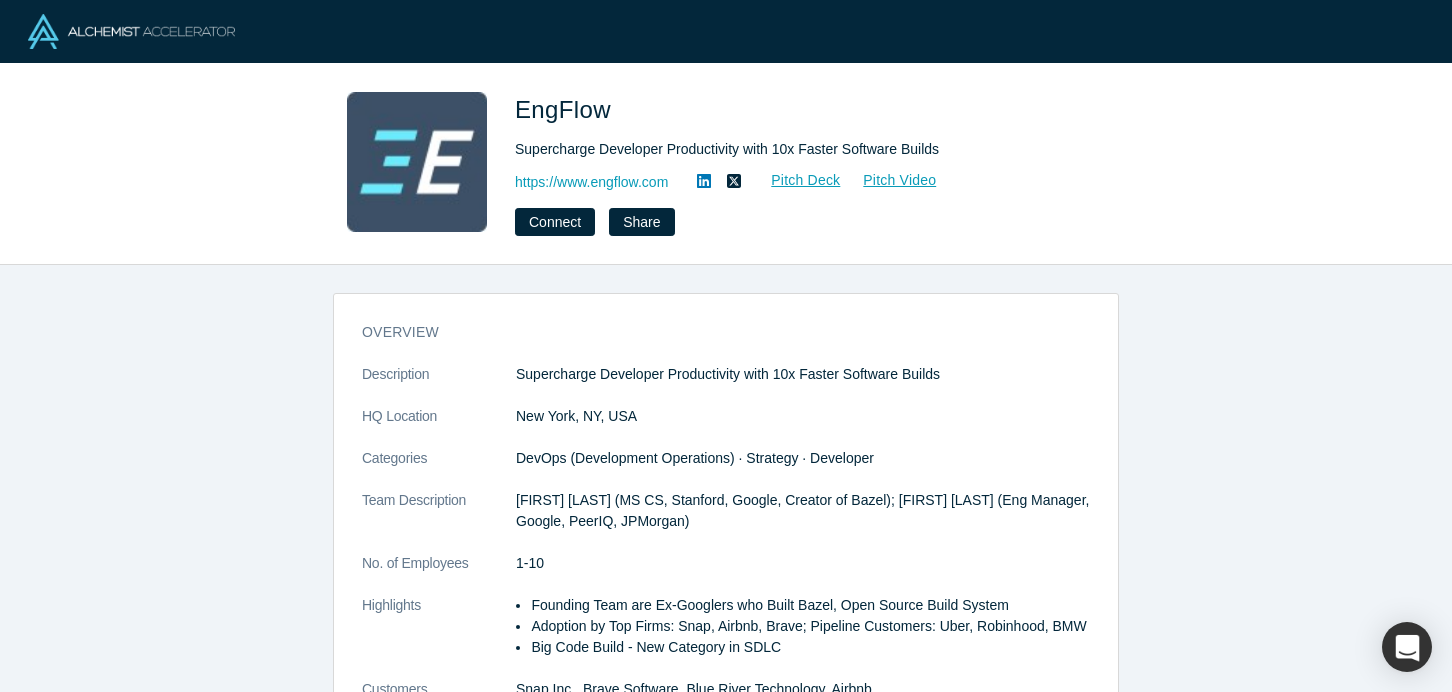 click on "DevOps (Development Operations) · Strategy · Developer" at bounding box center (803, 458) 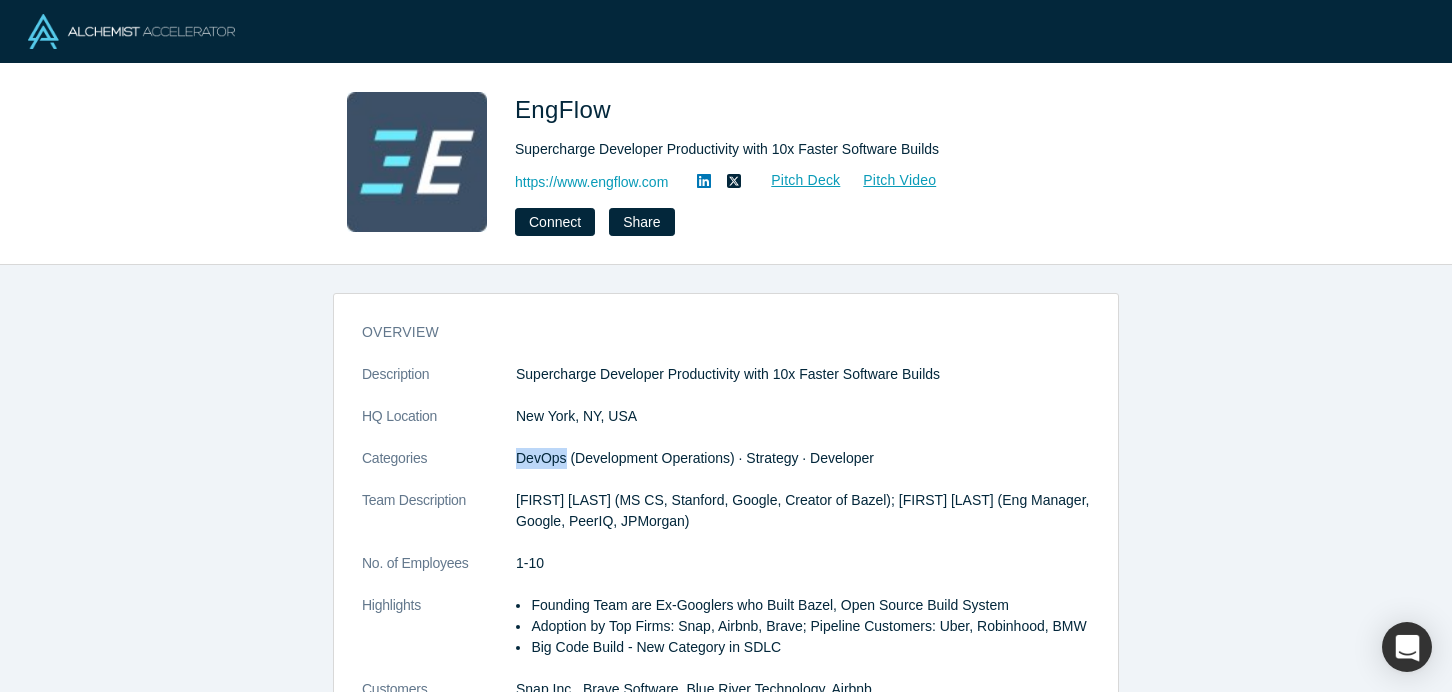 click on "DevOps (Development Operations) · Strategy · Developer" at bounding box center [803, 458] 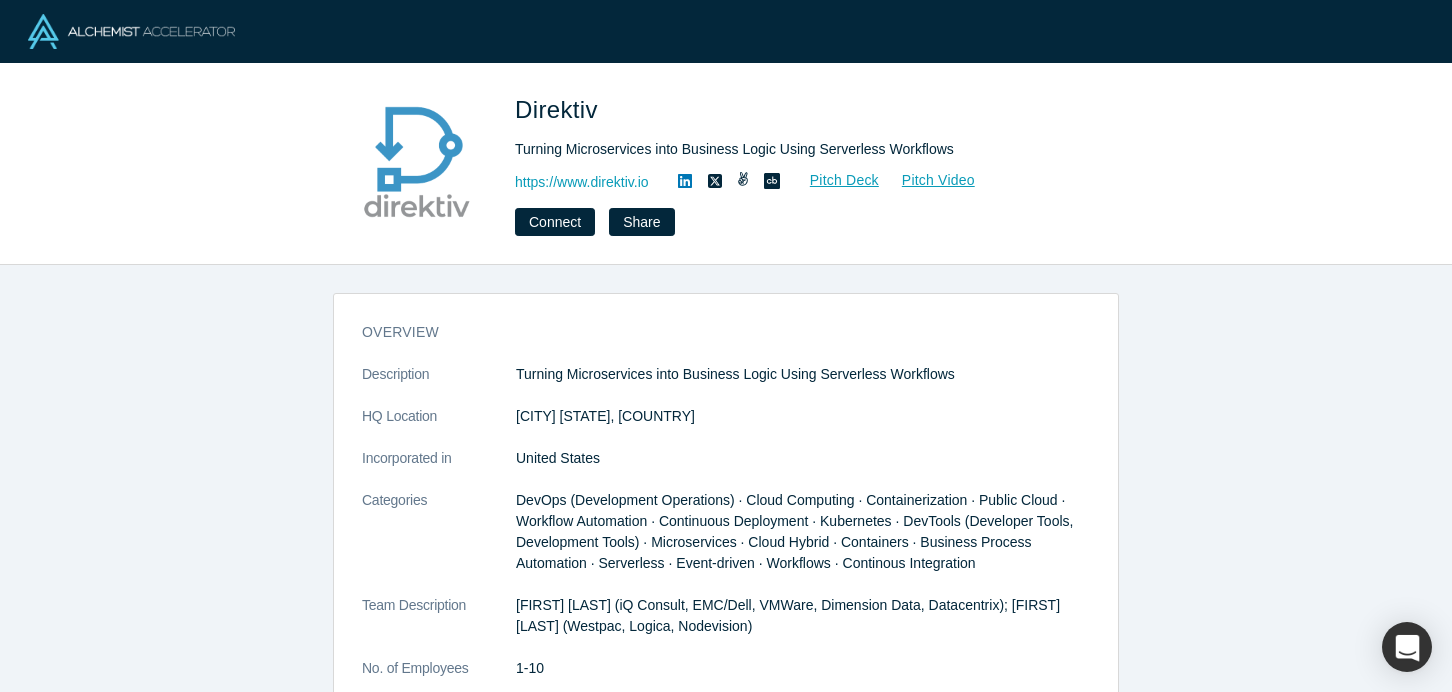 scroll, scrollTop: 0, scrollLeft: 0, axis: both 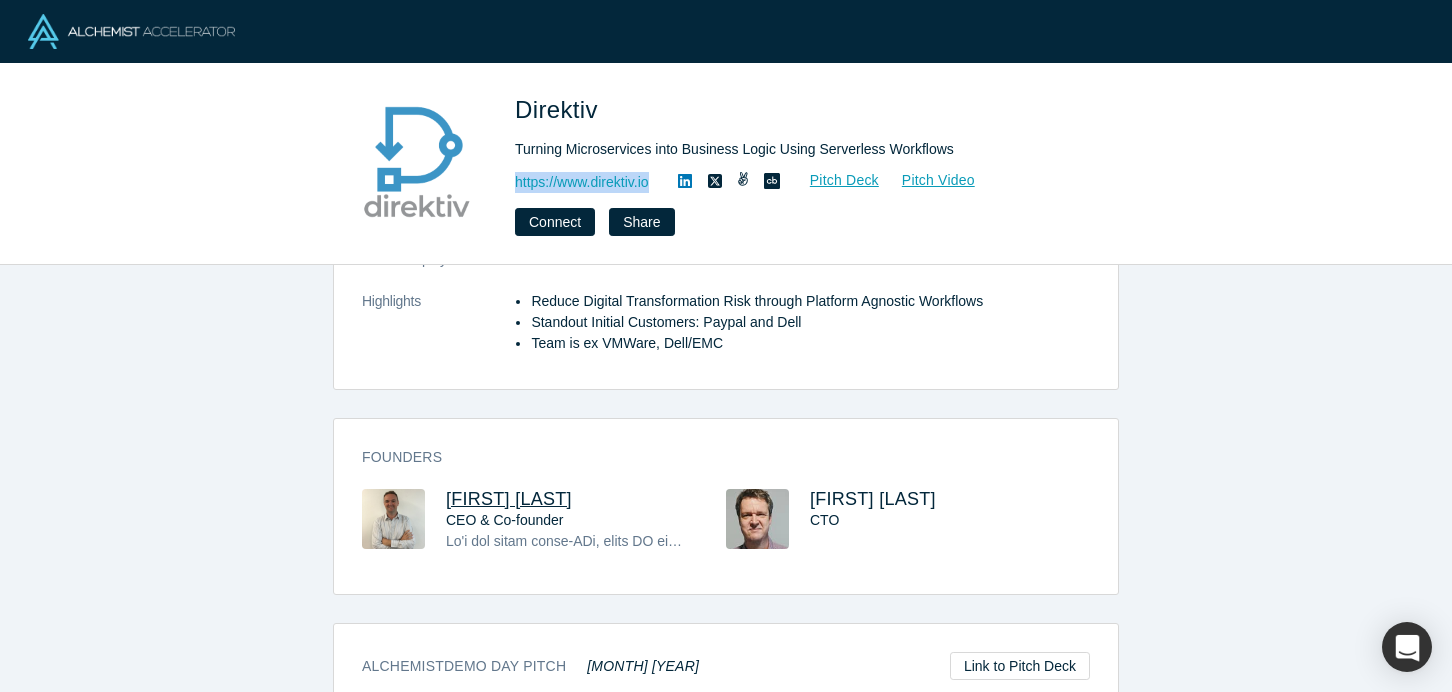 drag, startPoint x: 624, startPoint y: 500, endPoint x: 448, endPoint y: 498, distance: 176.01137 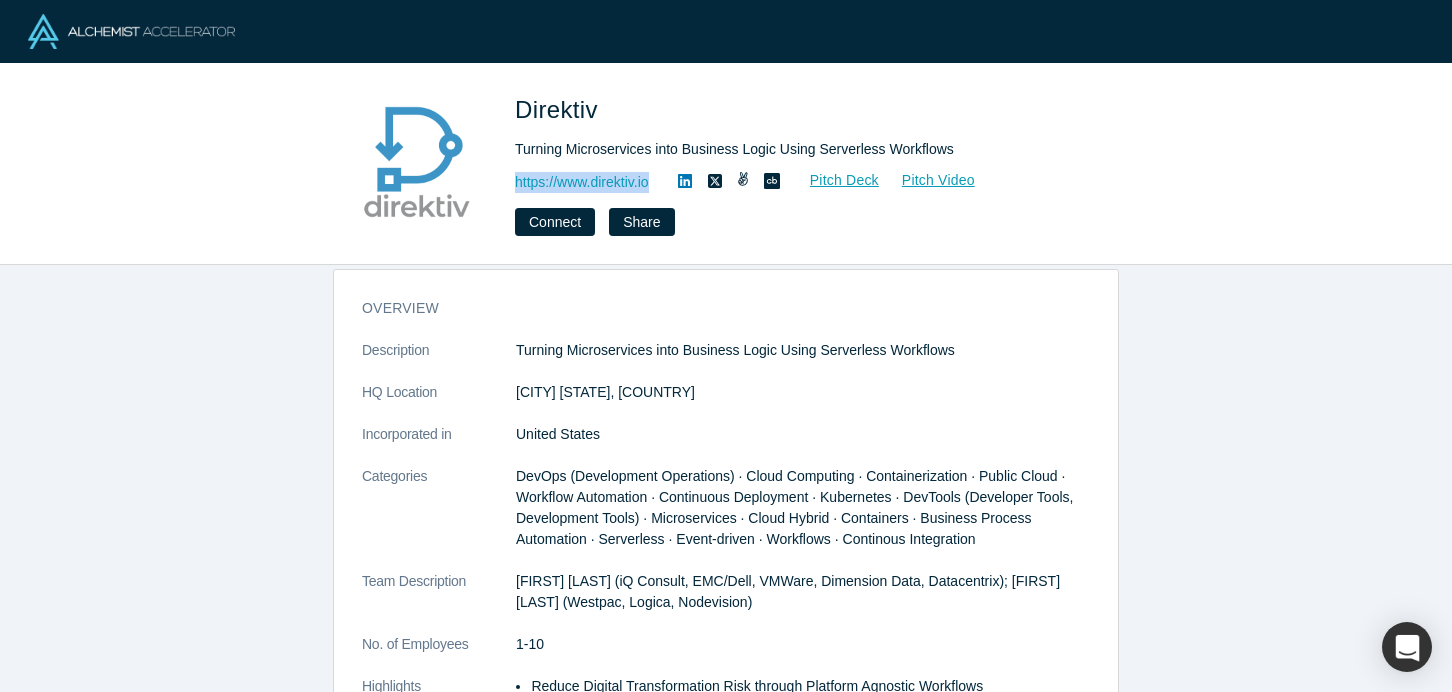 scroll, scrollTop: 10, scrollLeft: 0, axis: vertical 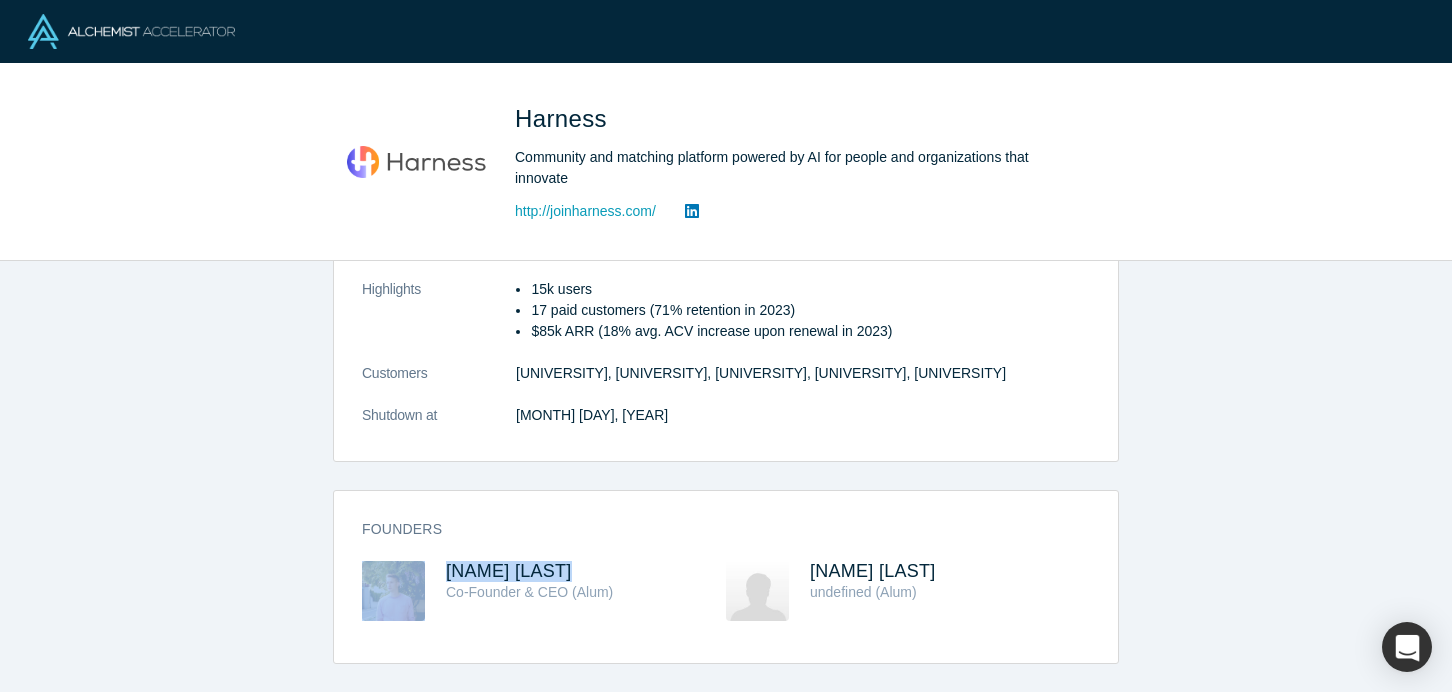 drag, startPoint x: 585, startPoint y: 570, endPoint x: 433, endPoint y: 575, distance: 152.08221 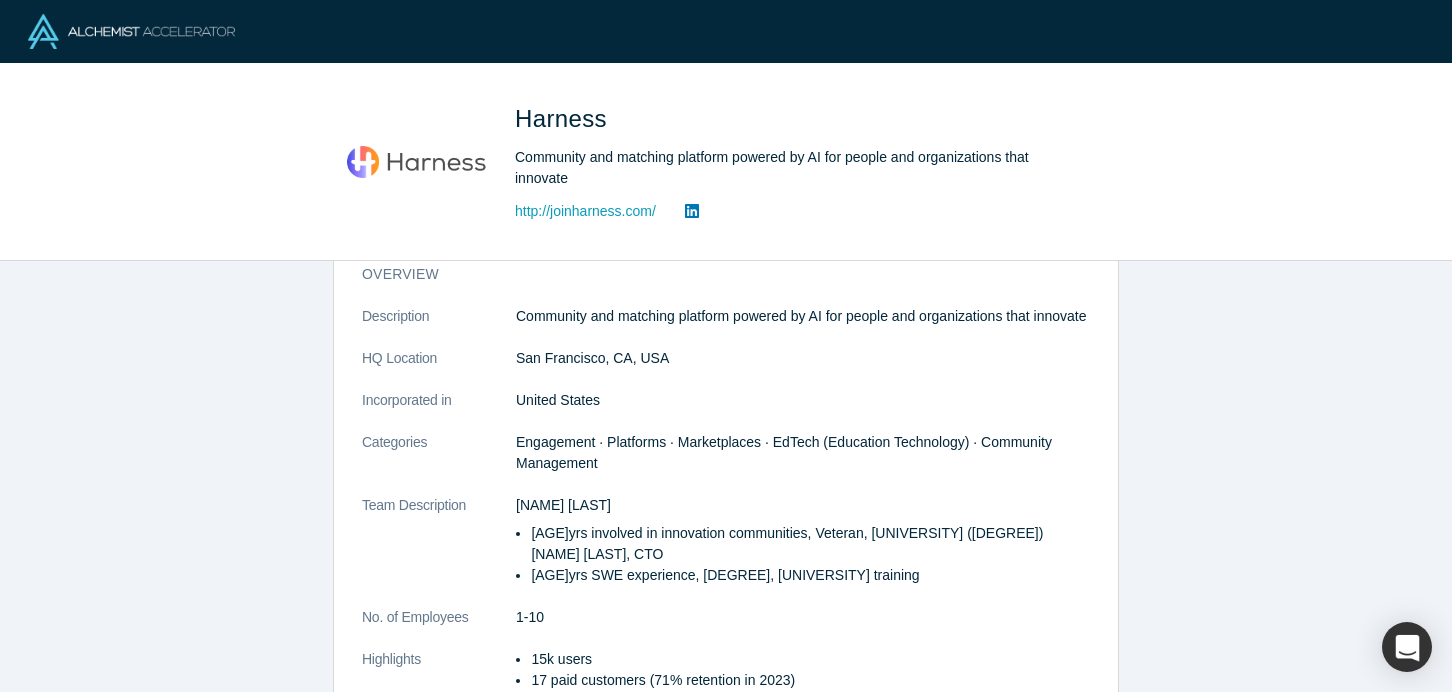 scroll, scrollTop: 44, scrollLeft: 0, axis: vertical 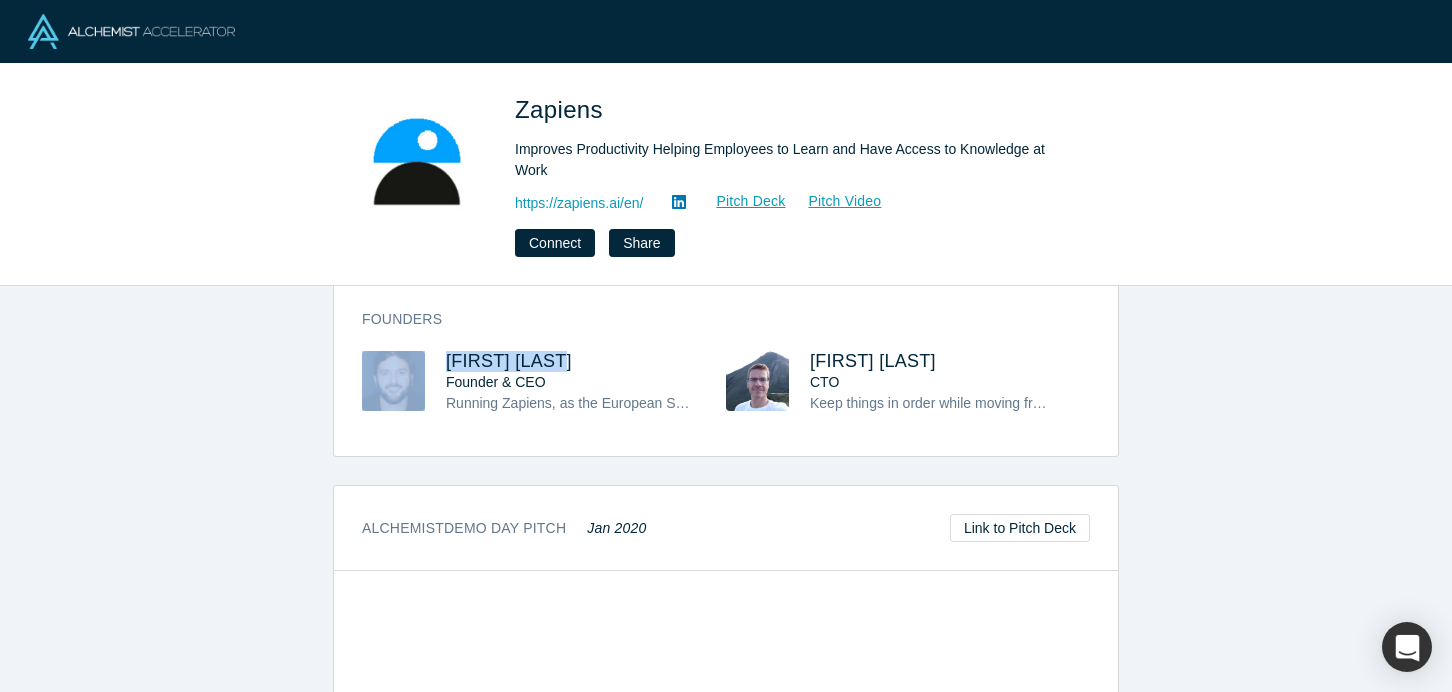 drag, startPoint x: 565, startPoint y: 363, endPoint x: 434, endPoint y: 363, distance: 131 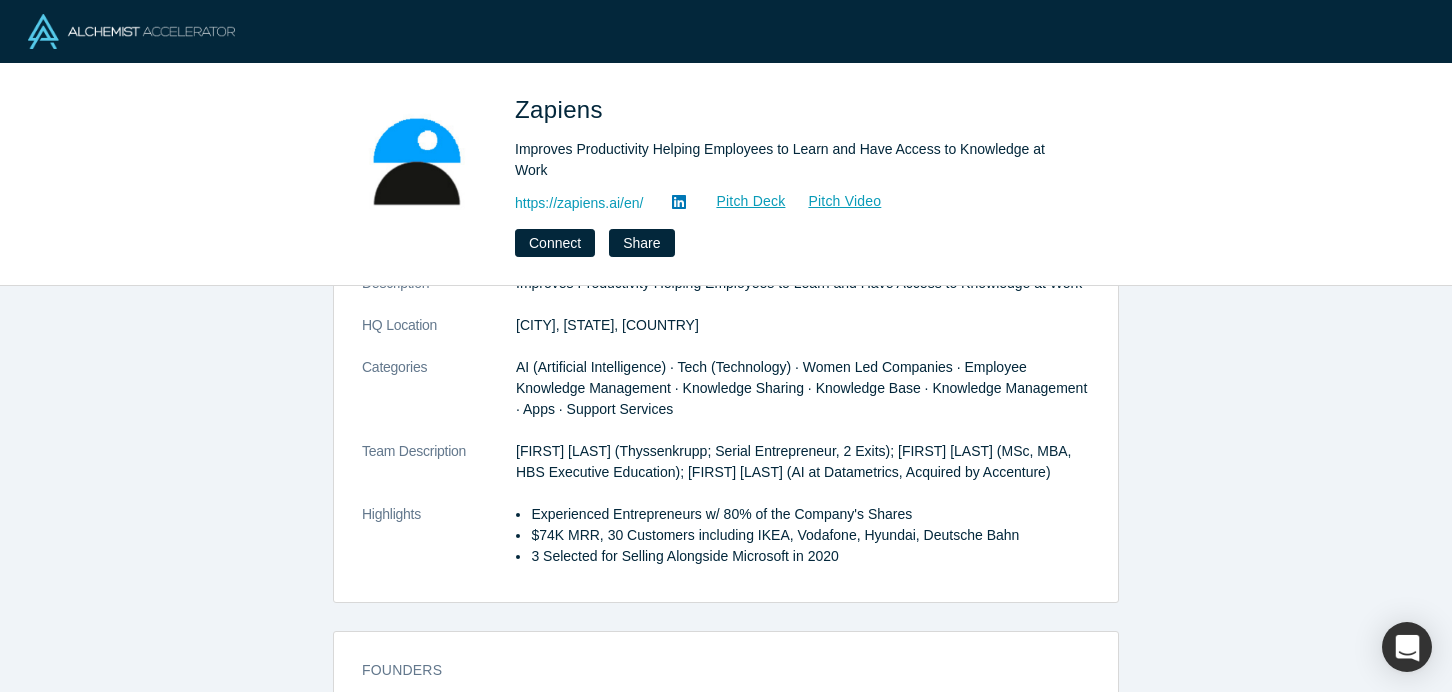scroll, scrollTop: 0, scrollLeft: 0, axis: both 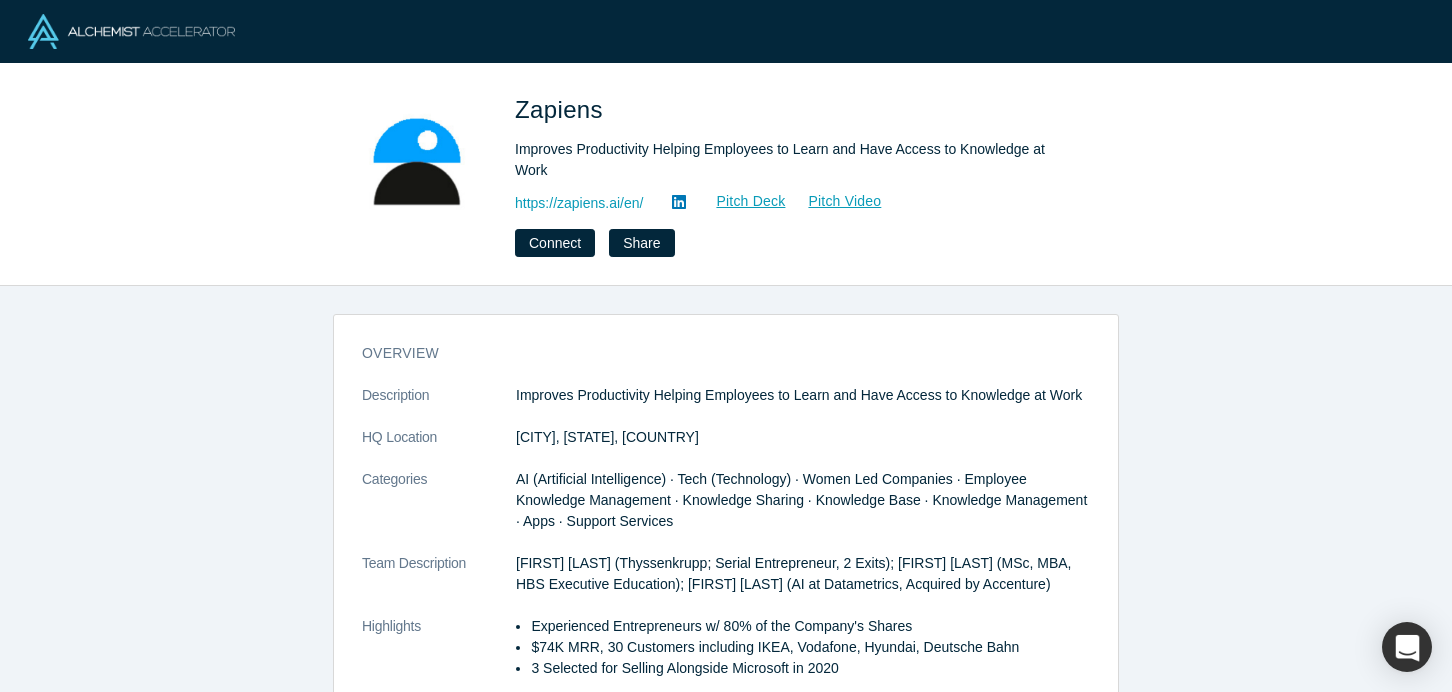 click on "Oviedo, Asturias, Spain" at bounding box center (803, 437) 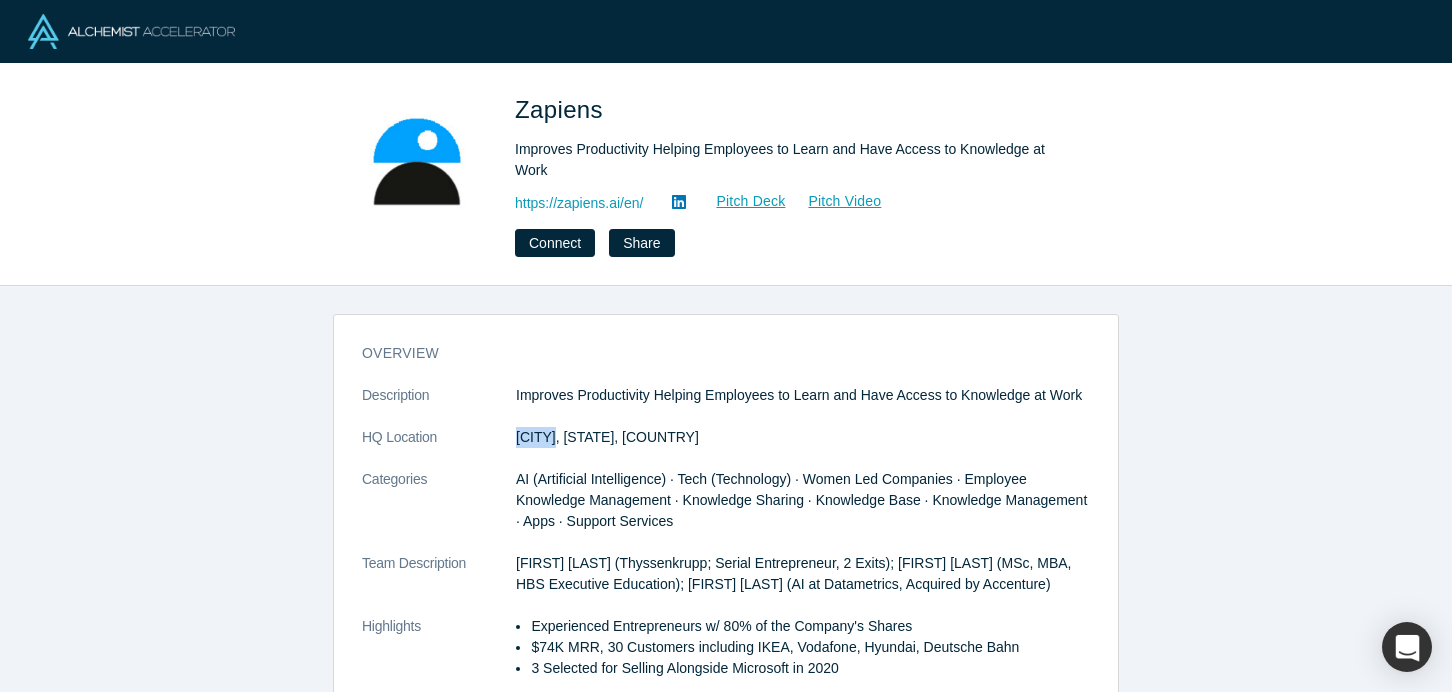 click on "Oviedo, Asturias, Spain" at bounding box center (803, 437) 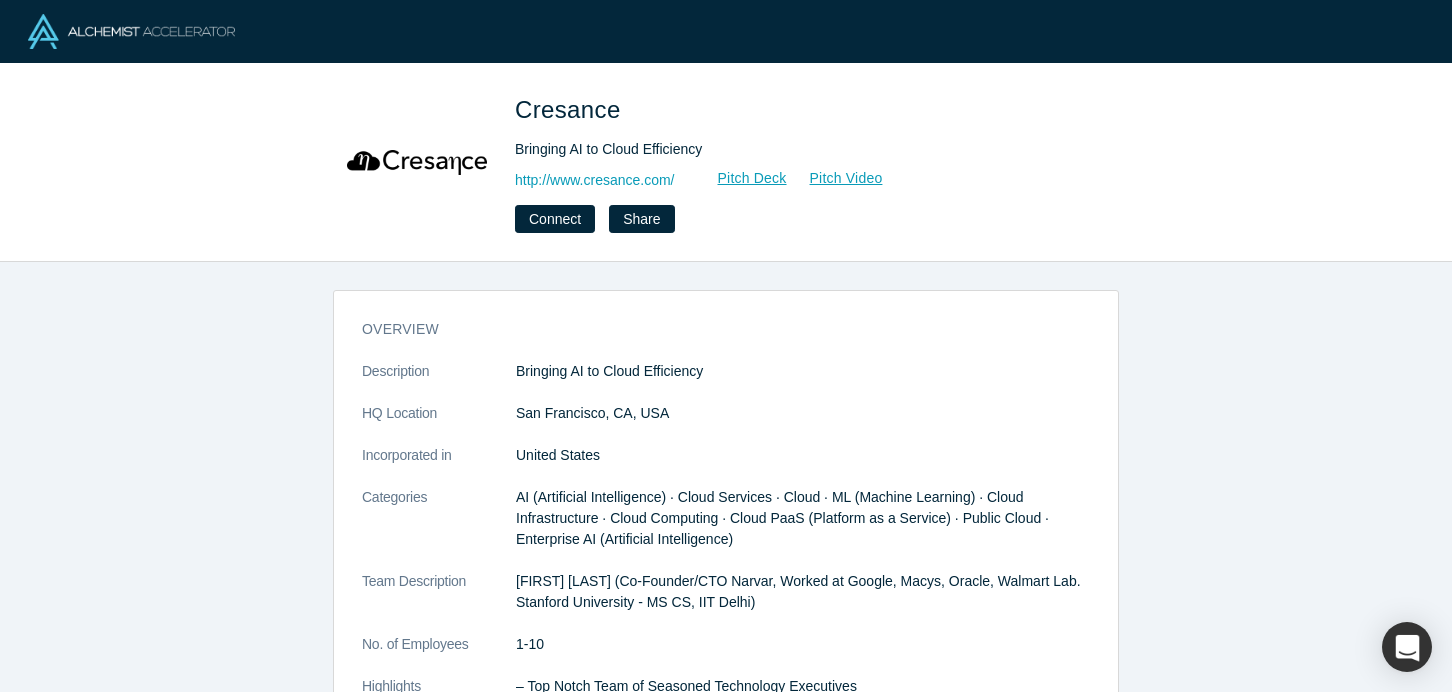 scroll, scrollTop: 0, scrollLeft: 0, axis: both 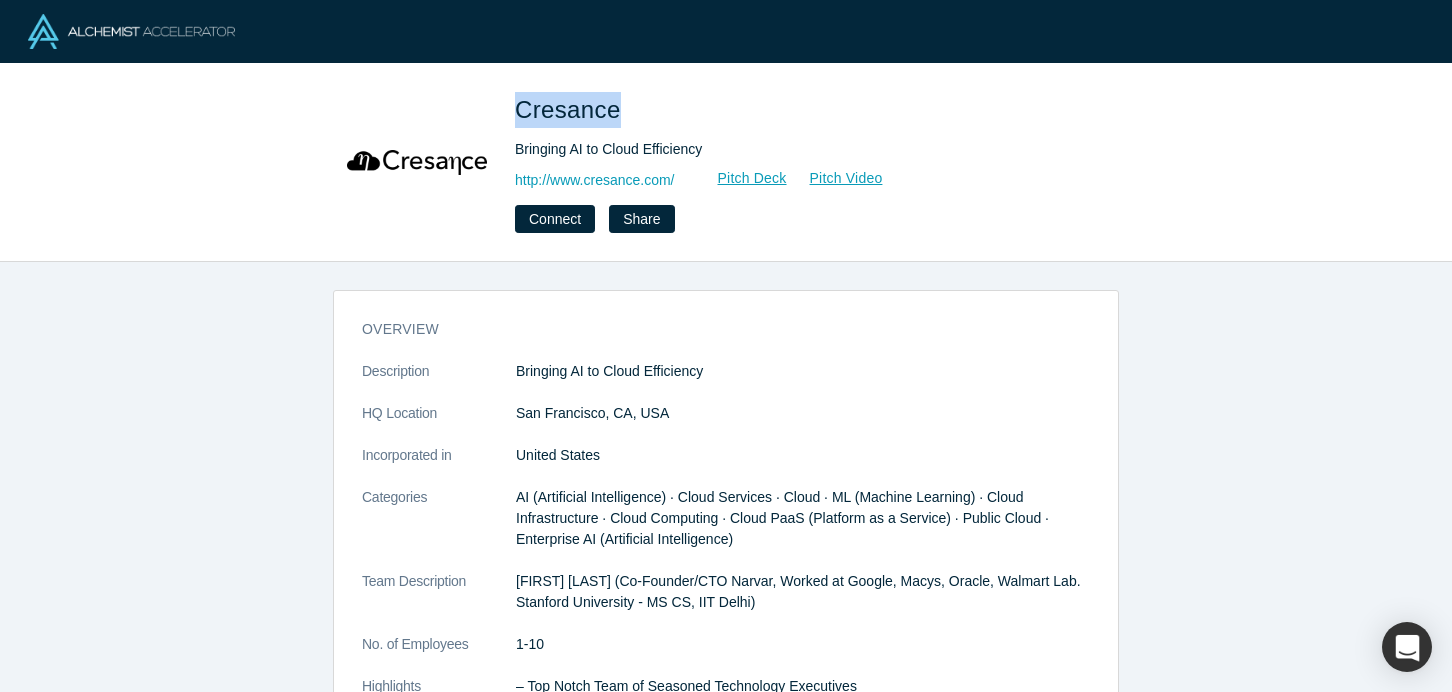 click on "Cresance" at bounding box center [571, 109] 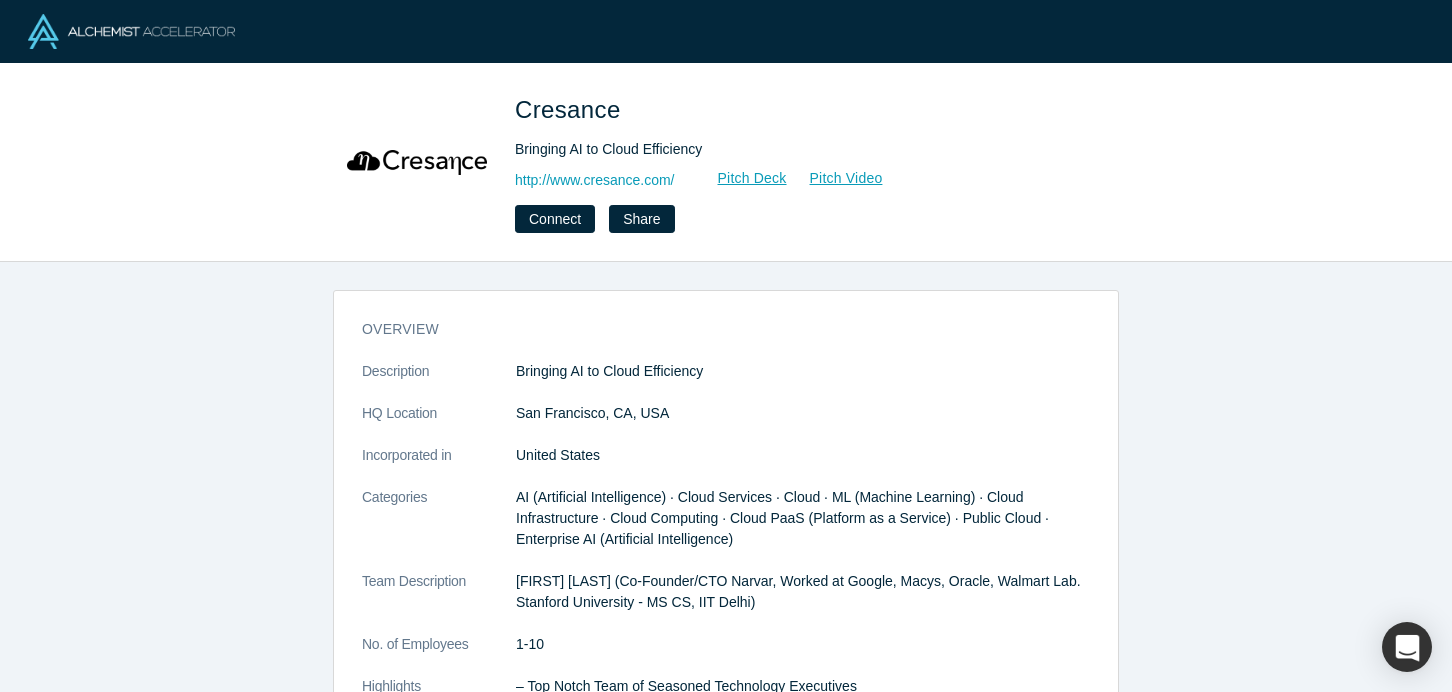 click on "San Francisco, CA, USA" at bounding box center (803, 413) 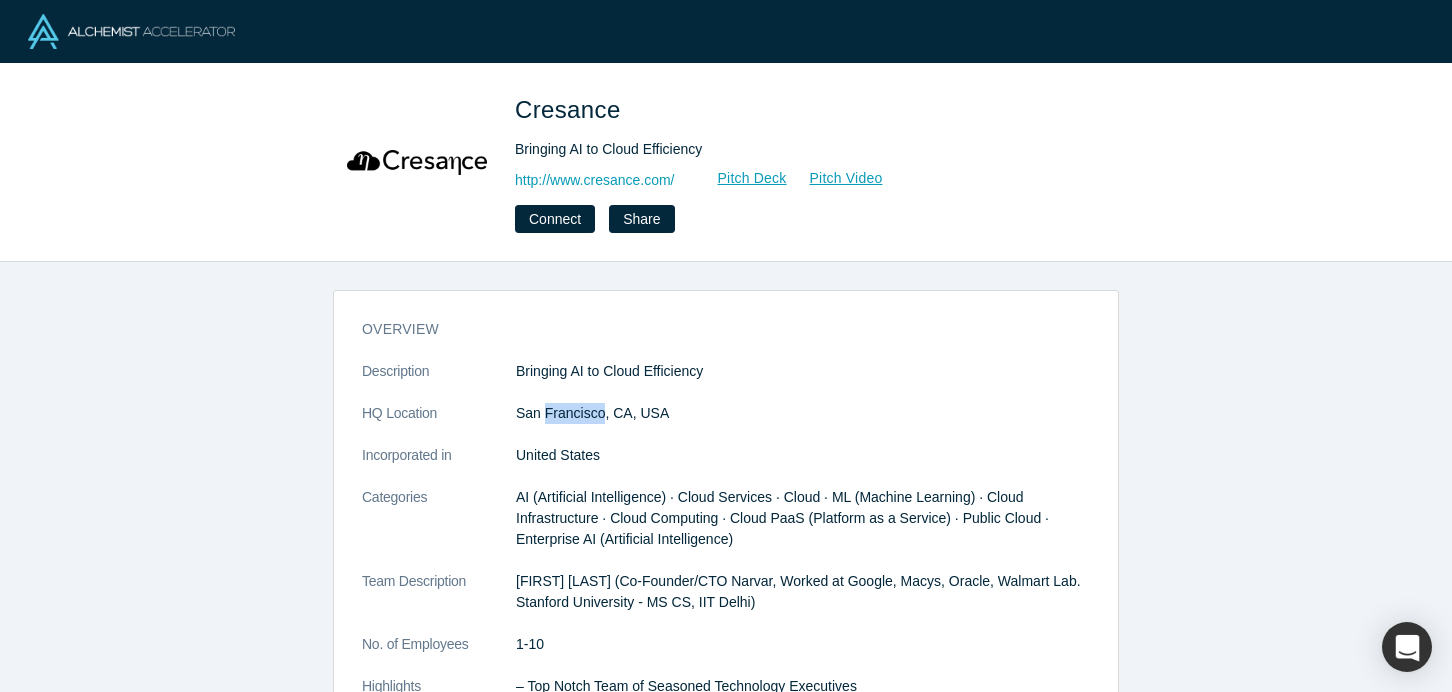 click on "San Francisco, CA, USA" at bounding box center [803, 413] 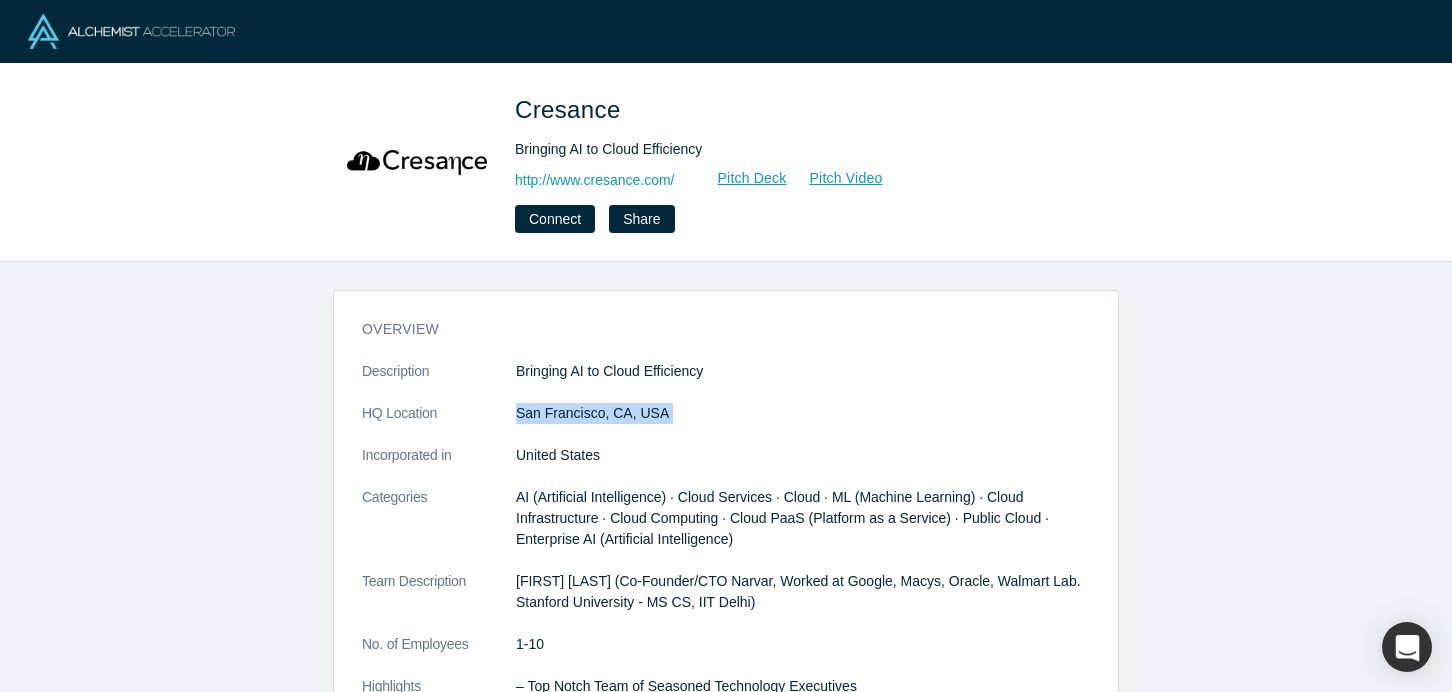 click on "San Francisco, CA, USA" at bounding box center (803, 413) 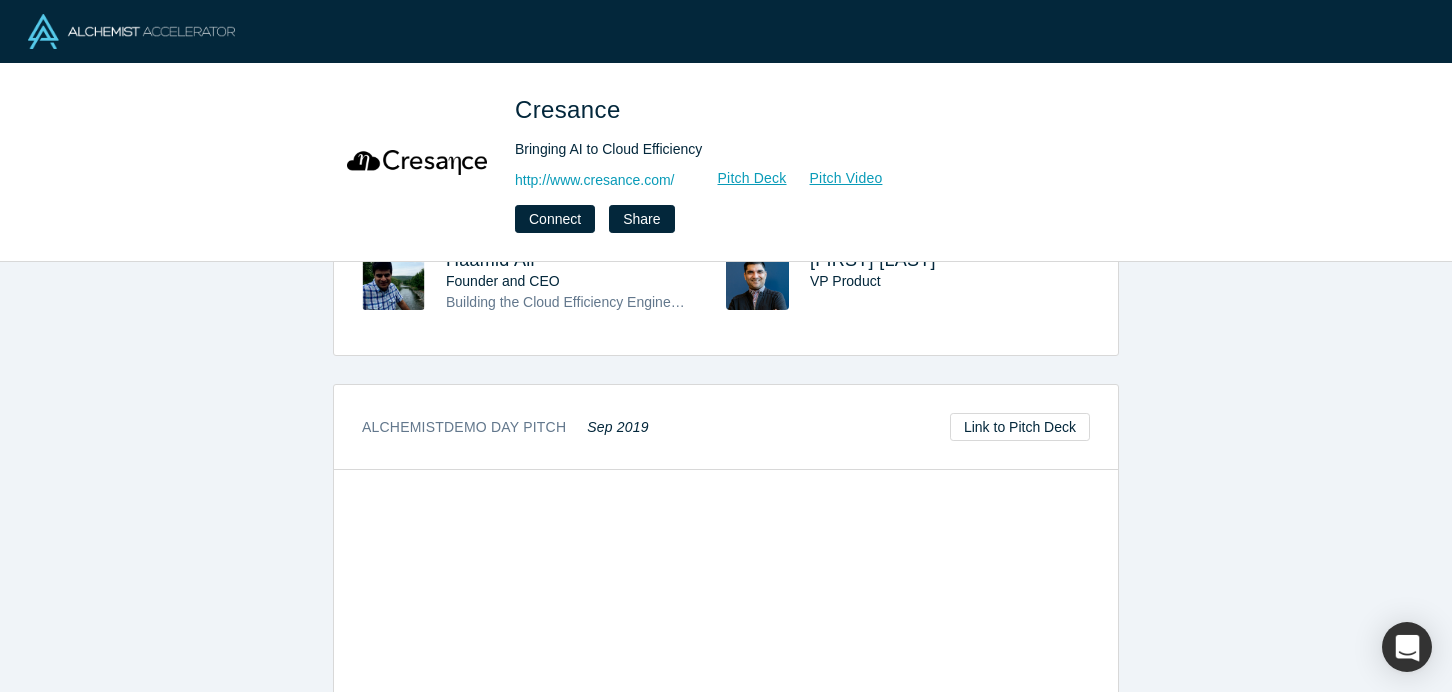 scroll, scrollTop: 460, scrollLeft: 0, axis: vertical 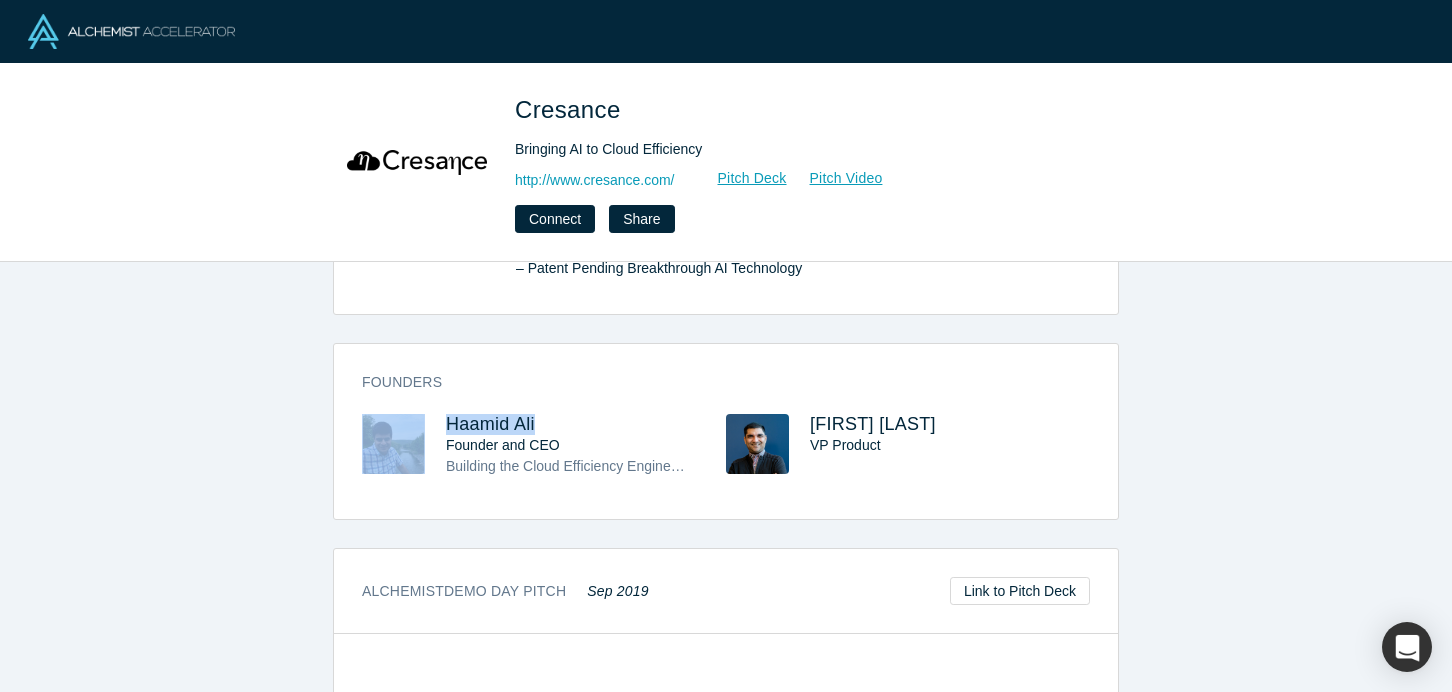 drag, startPoint x: 564, startPoint y: 427, endPoint x: 435, endPoint y: 425, distance: 129.0155 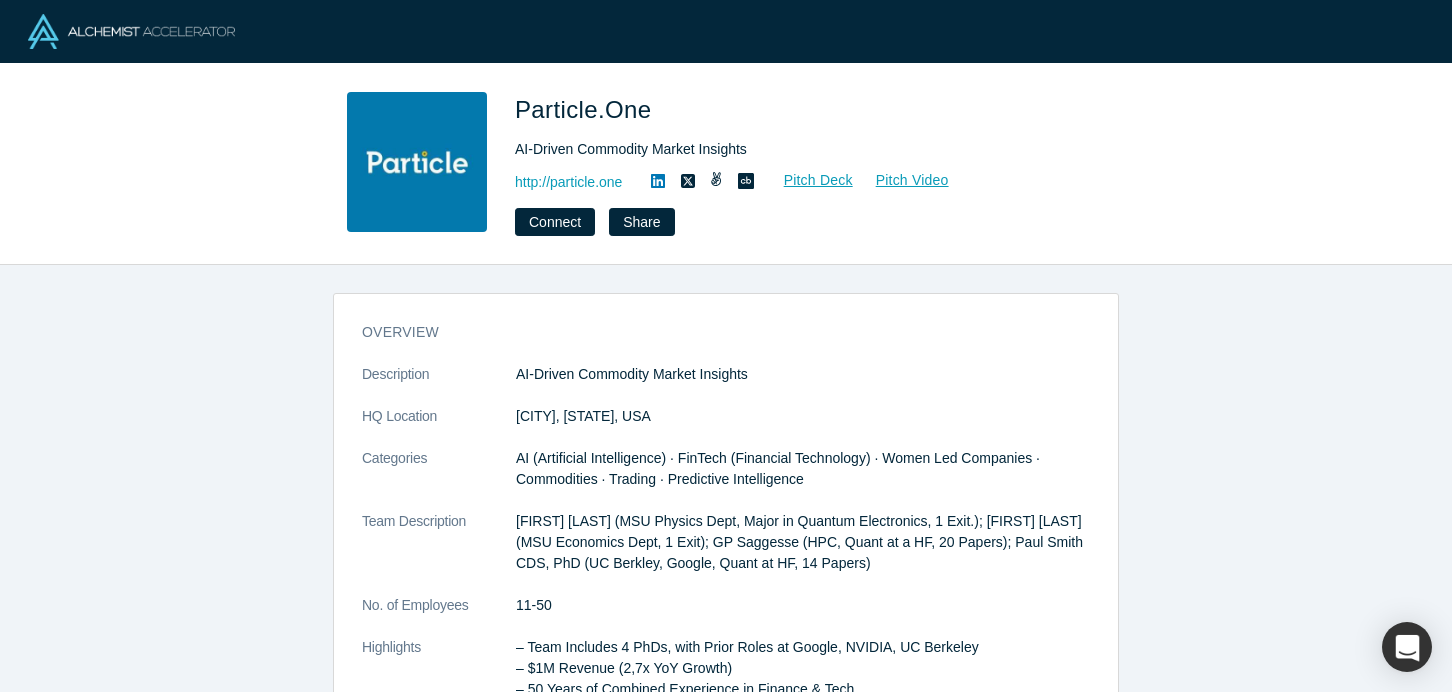 scroll, scrollTop: 0, scrollLeft: 0, axis: both 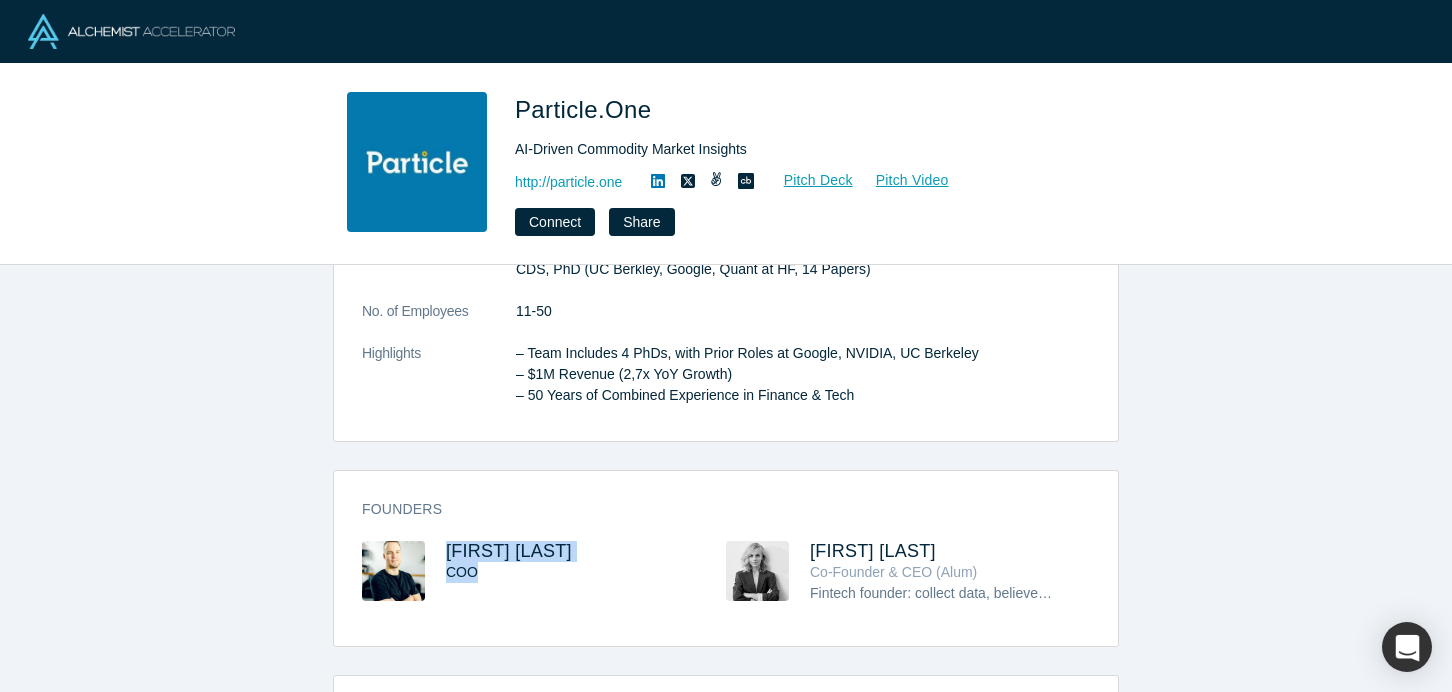 drag, startPoint x: 572, startPoint y: 565, endPoint x: 442, endPoint y: 554, distance: 130.46455 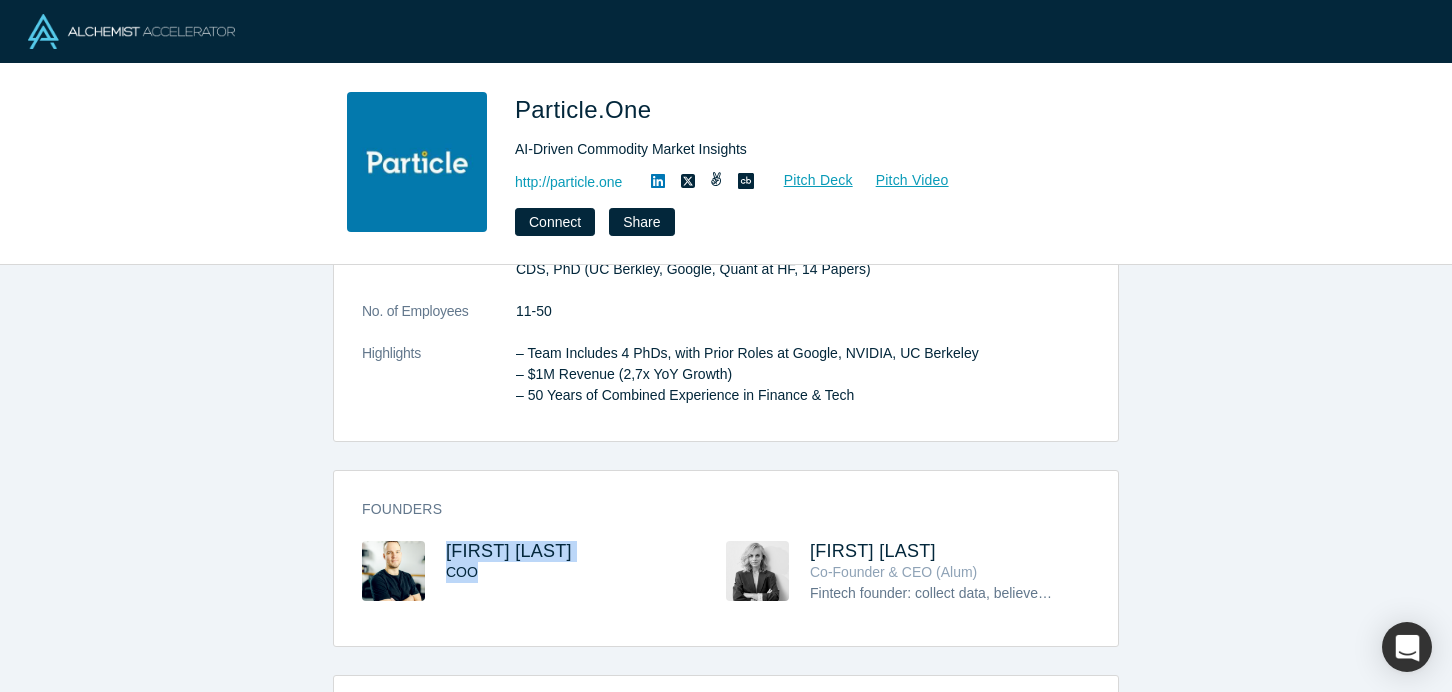 click on "Founders [FIRST] [LAST] COO [FIRST] [LAST] Co-Founder & CEO (Alum) Fintech founder: collect data, believe in digital assets
I love working on problems that are hard to solve. I enjoy being surrounded by the best minds working with cutting-edge tech, and believe in AI and ML innovation in the field of finance.
I believe that if a human can explain the process and the outcome - a machine can do it faster and at scale. Be it reading, entity recognition or data classification.
Particle.One (https://particle.one/) is built to de-risk the global supply chain. Using knowledge graph methodology we find relationships between companies and commodities and deliver real-time AI-driven commodity market insights 10x faster than it takes a human to collect and process information." at bounding box center (726, 565) 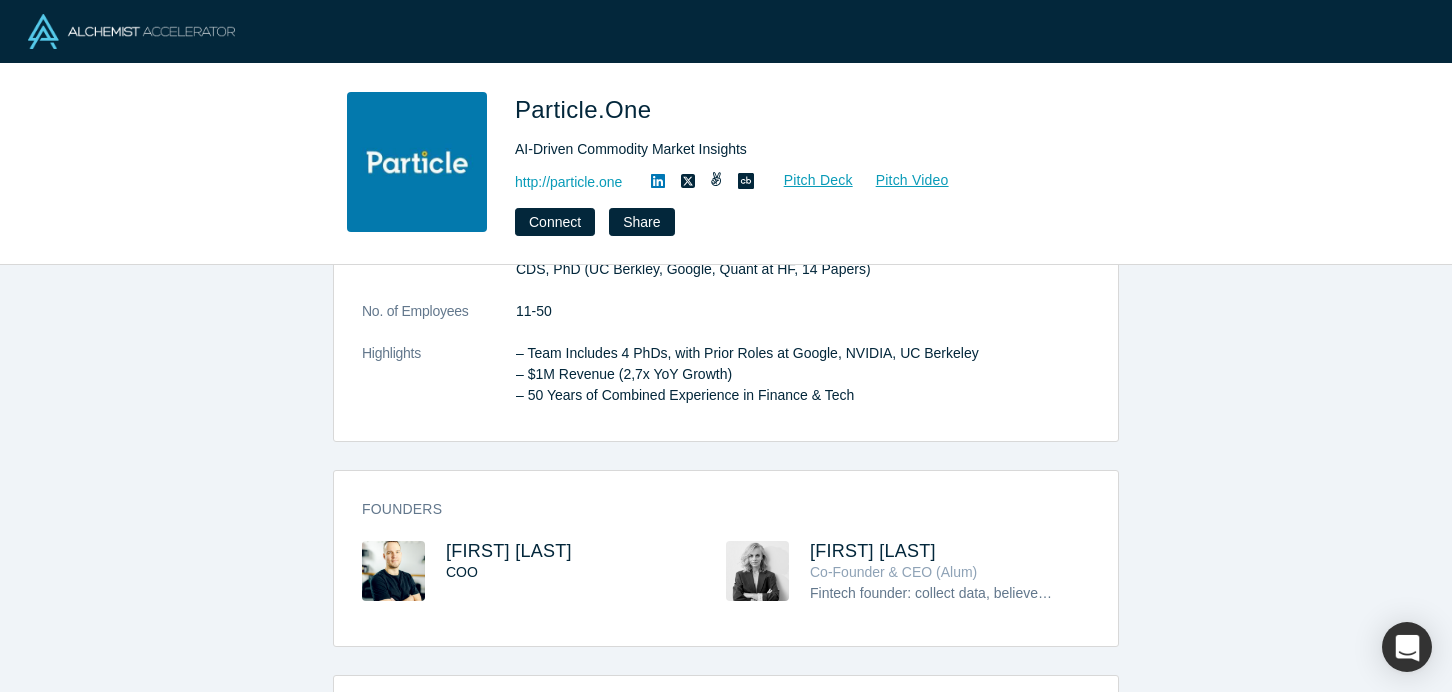 drag, startPoint x: 977, startPoint y: 555, endPoint x: 806, endPoint y: 555, distance: 171 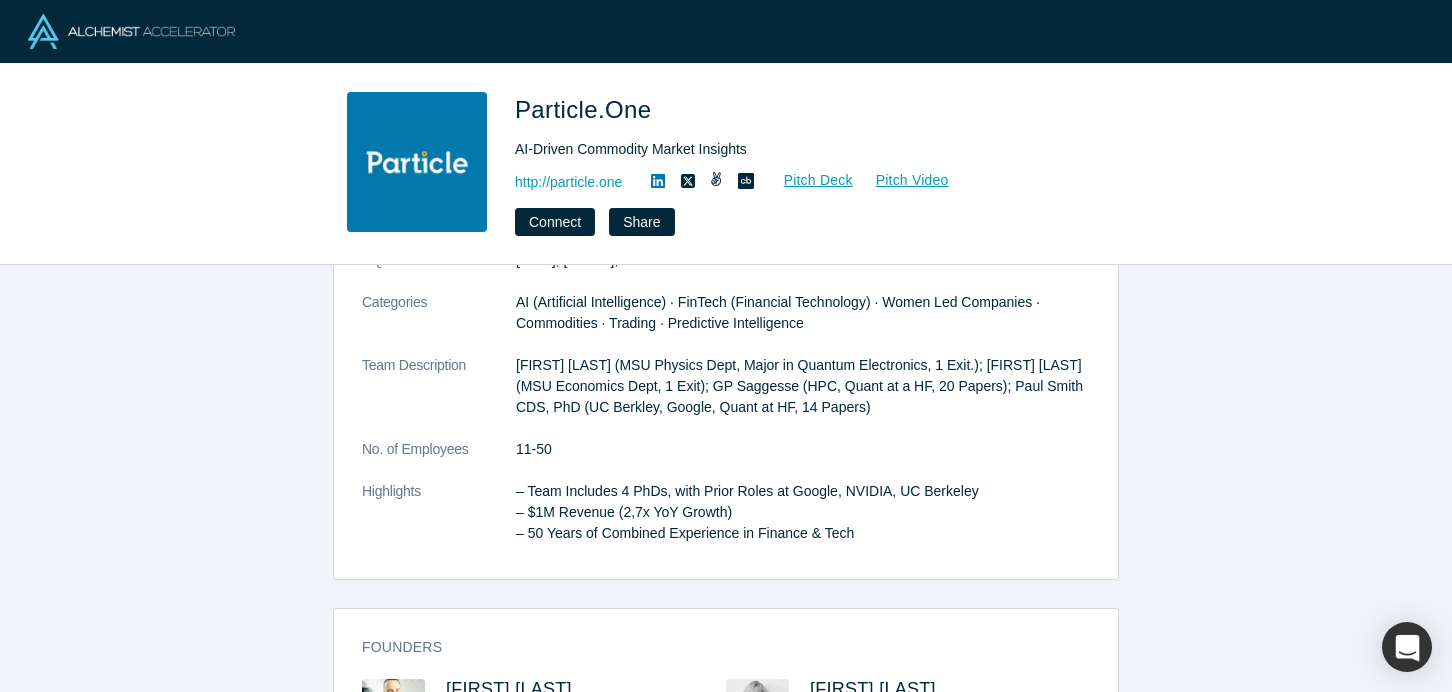 scroll, scrollTop: 26, scrollLeft: 0, axis: vertical 